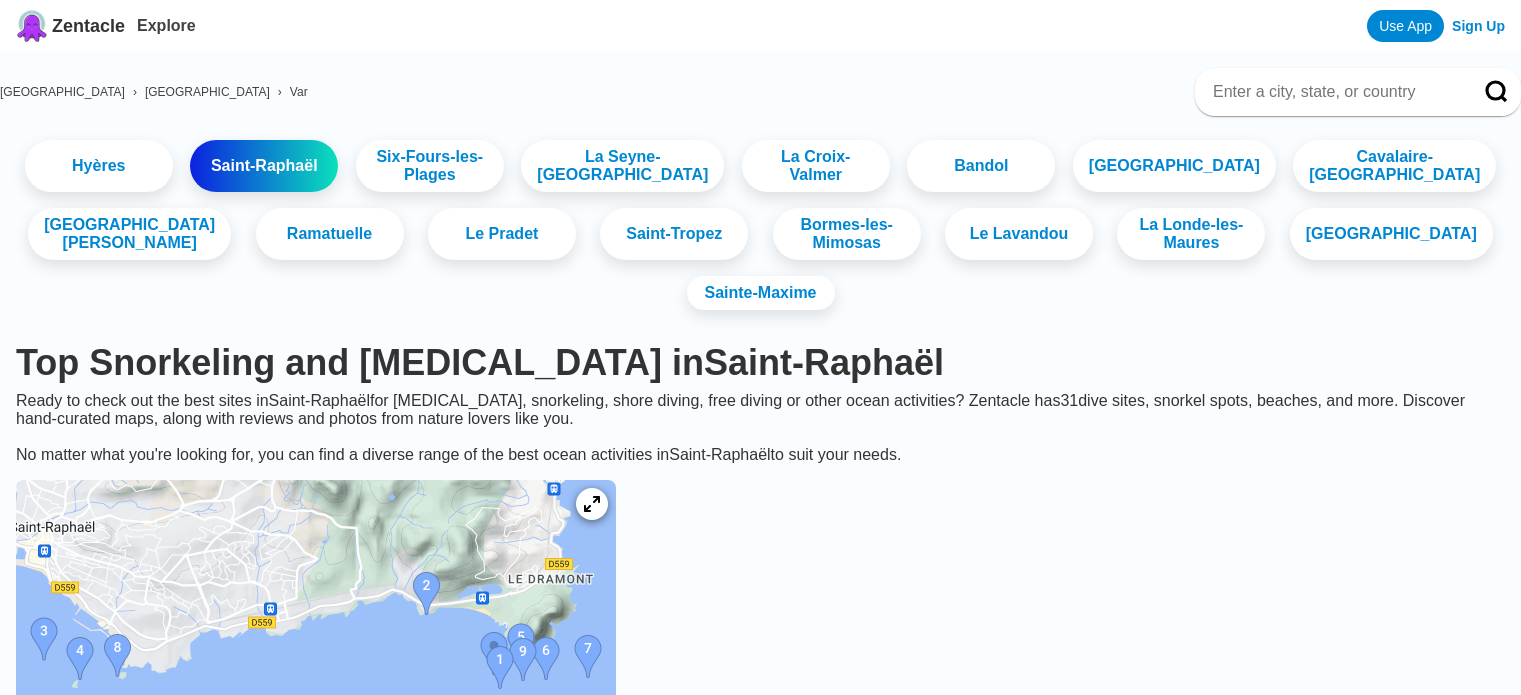 scroll, scrollTop: 0, scrollLeft: 0, axis: both 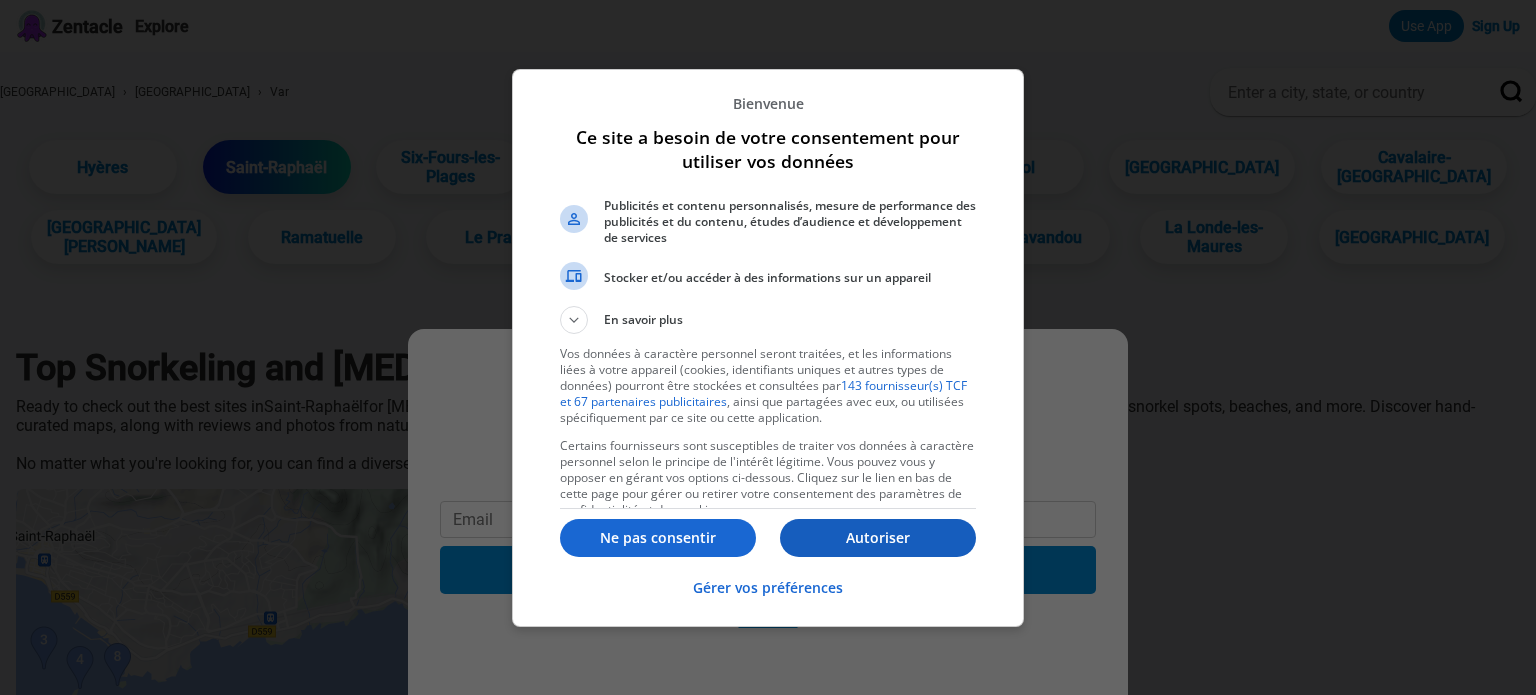 click on "Autoriser" at bounding box center (878, 538) 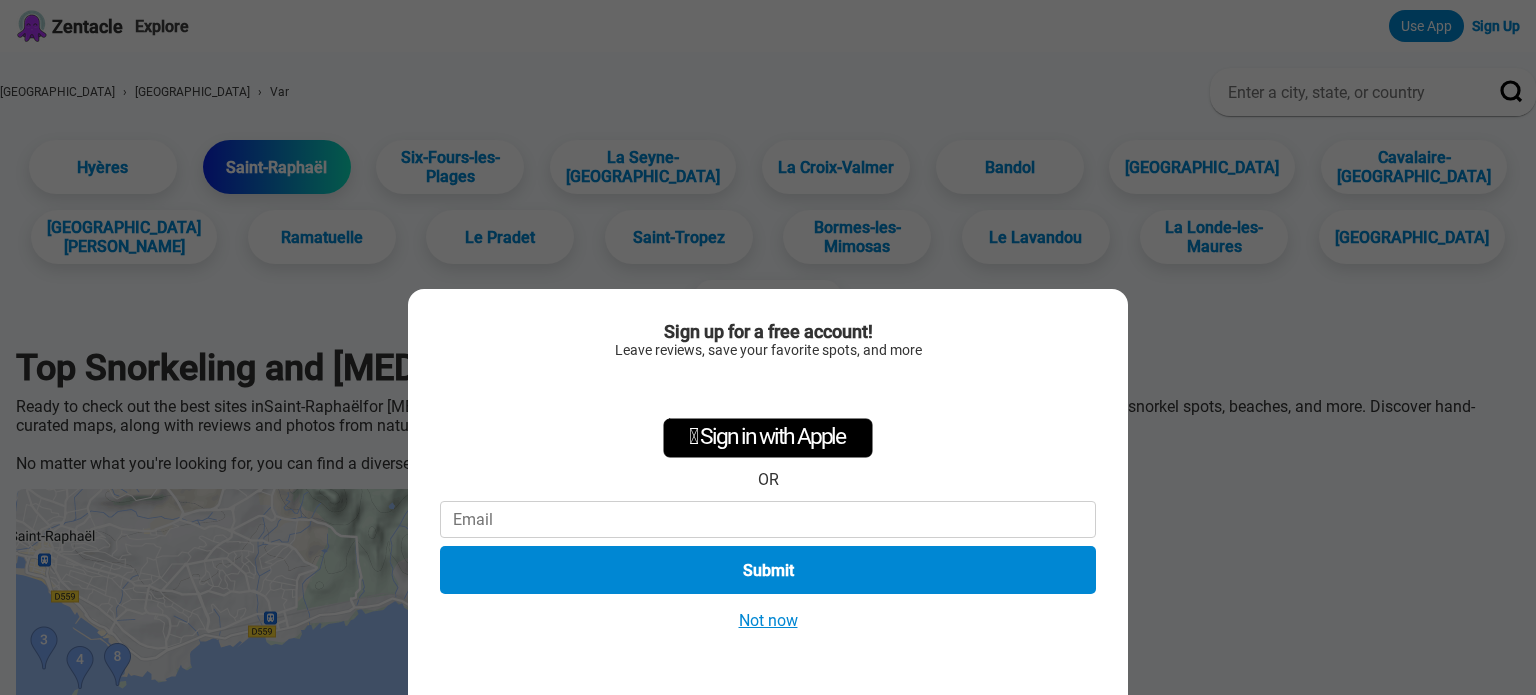 click on "Not now" at bounding box center [768, 620] 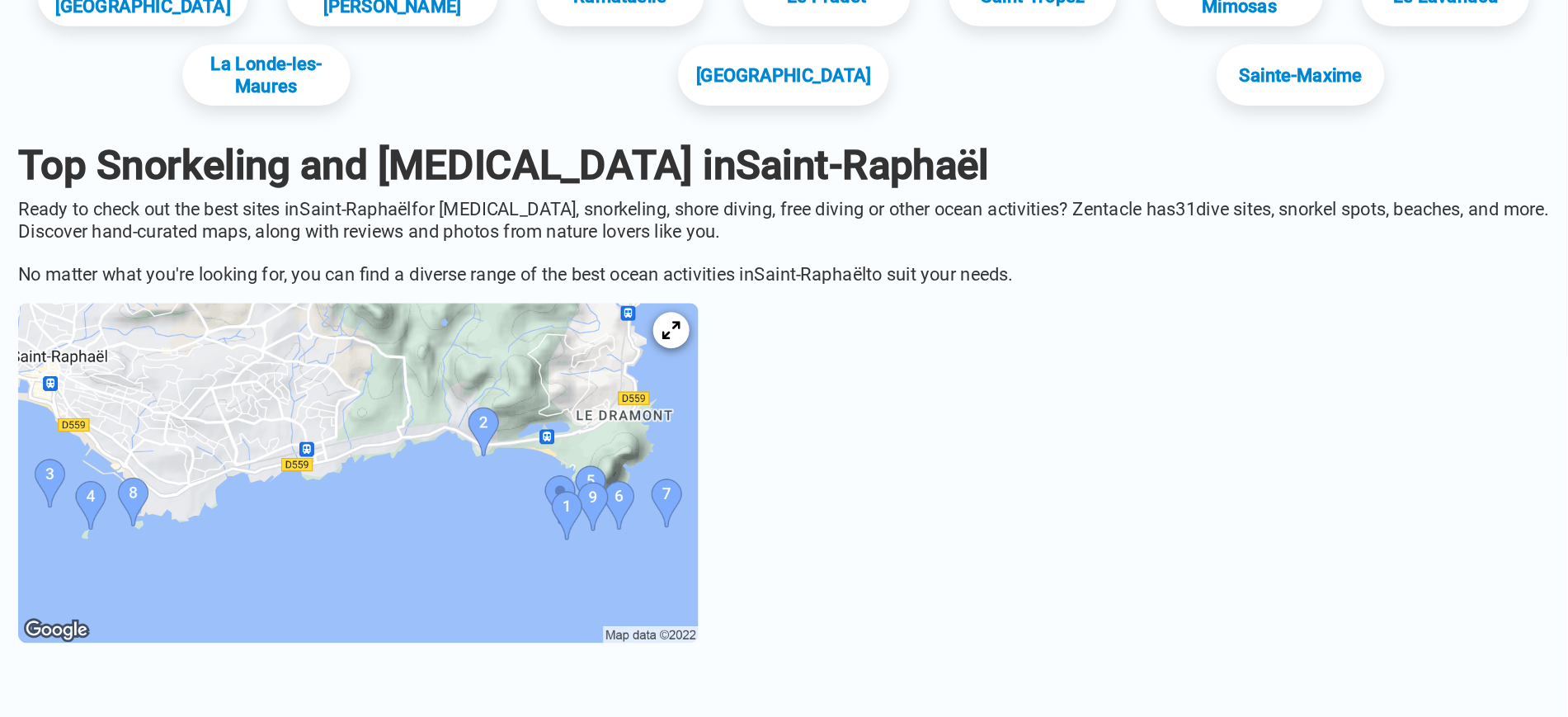 scroll, scrollTop: 200, scrollLeft: 0, axis: vertical 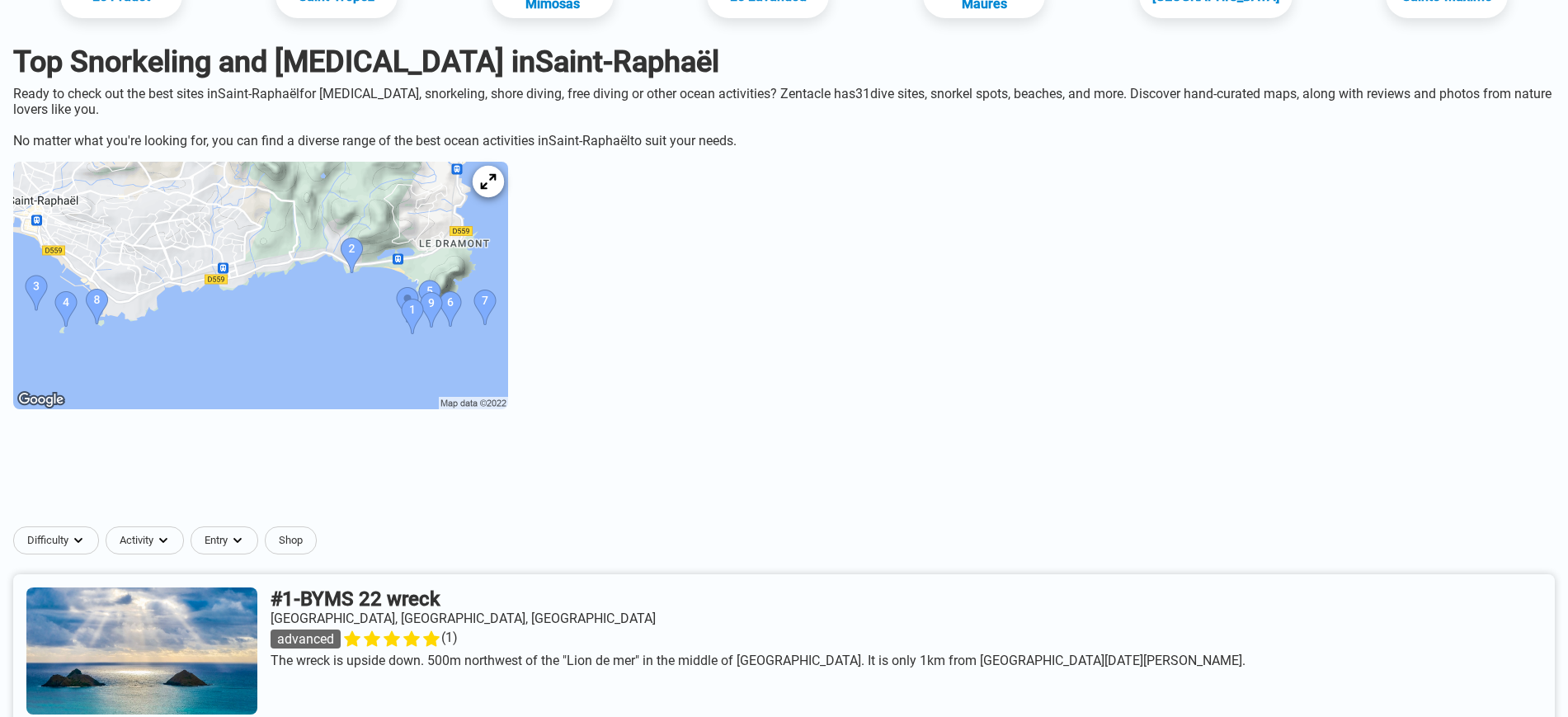 click at bounding box center (488, 182) 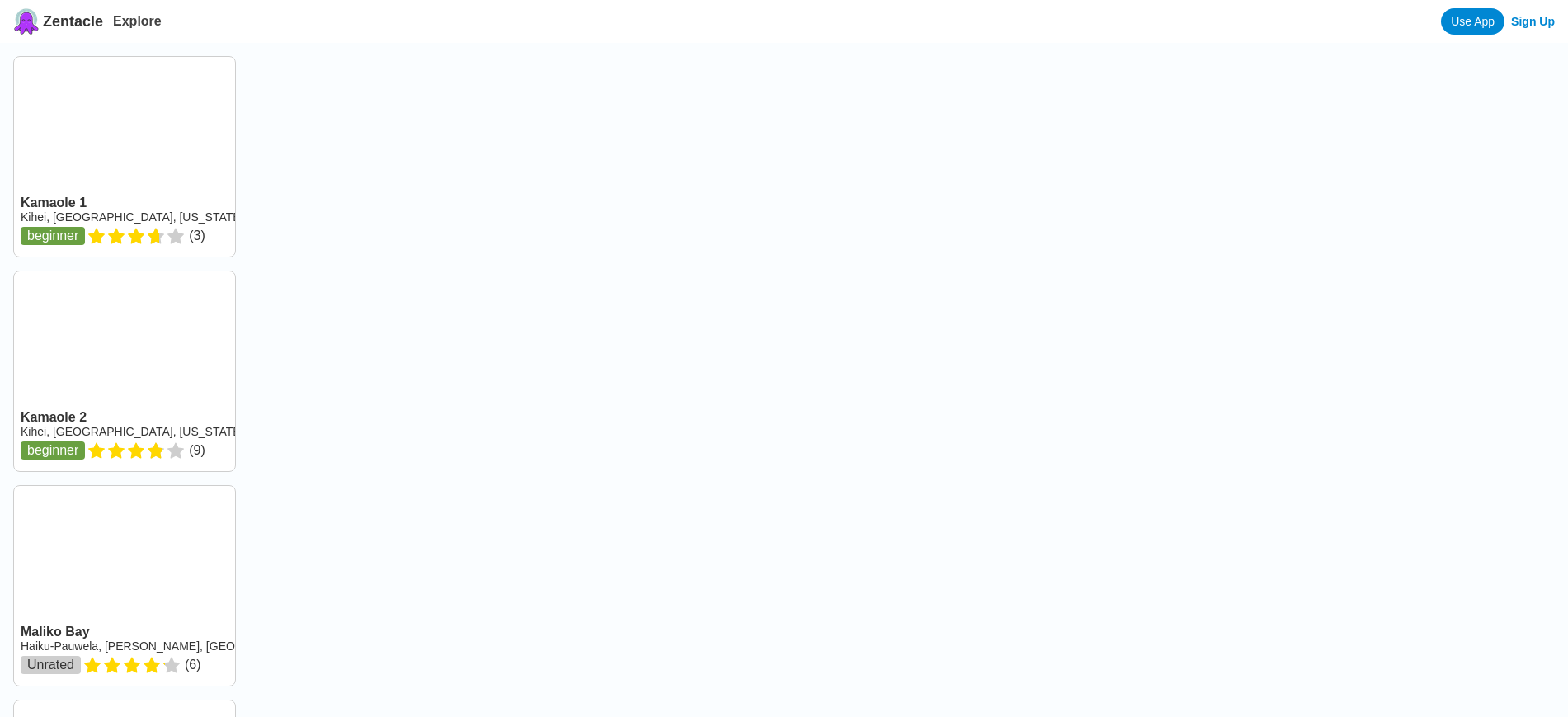 scroll, scrollTop: 0, scrollLeft: 0, axis: both 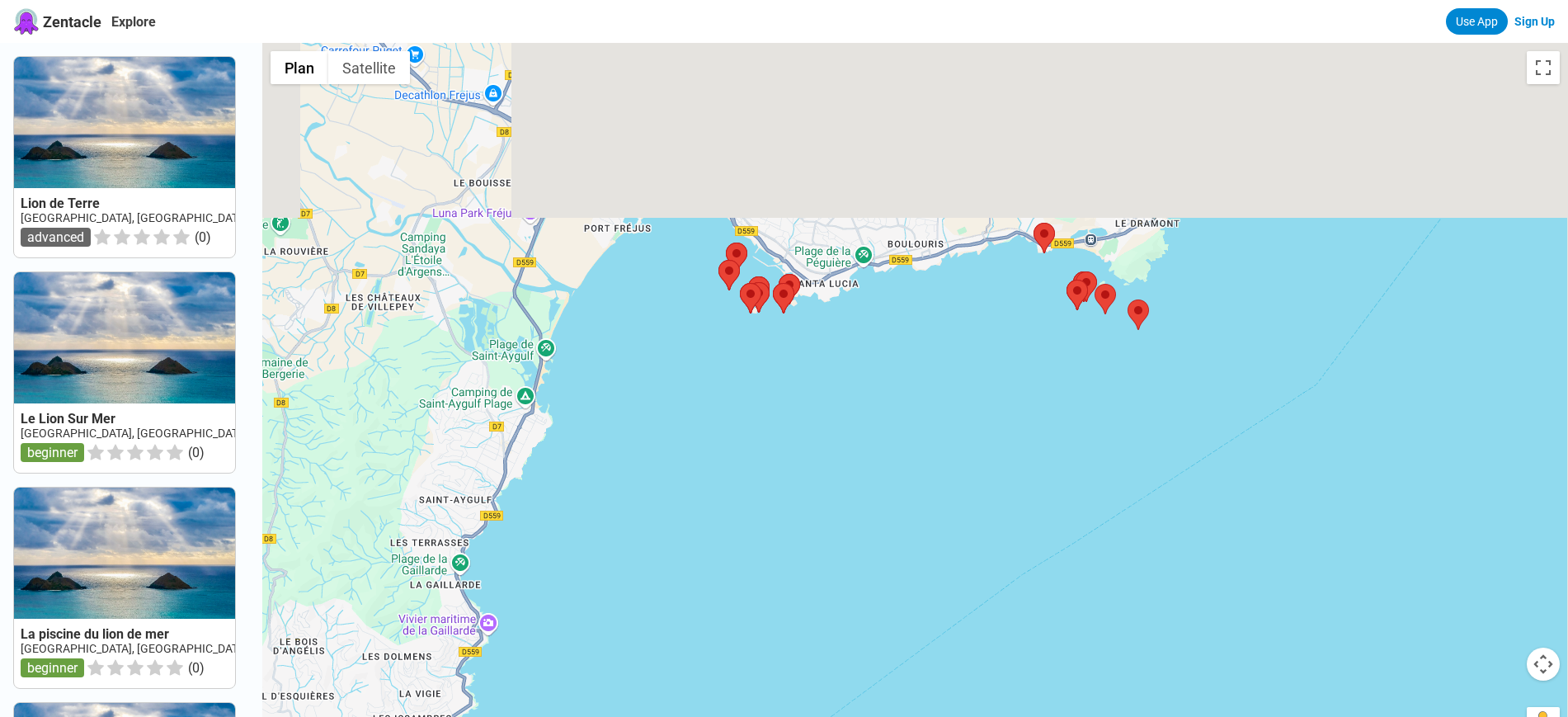 drag, startPoint x: 900, startPoint y: 253, endPoint x: 896, endPoint y: 552, distance: 299.02675 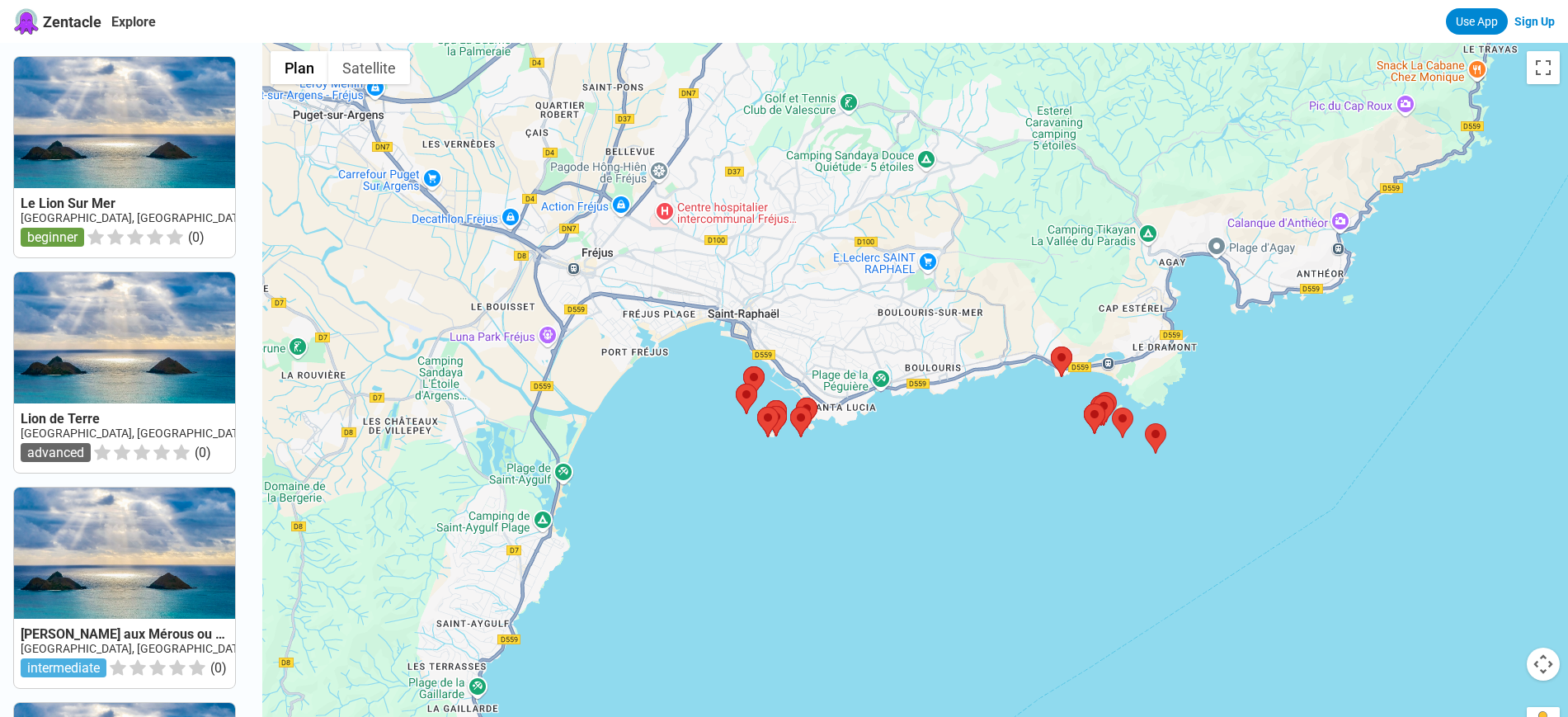 drag, startPoint x: 891, startPoint y: 406, endPoint x: 911, endPoint y: 508, distance: 103.942292 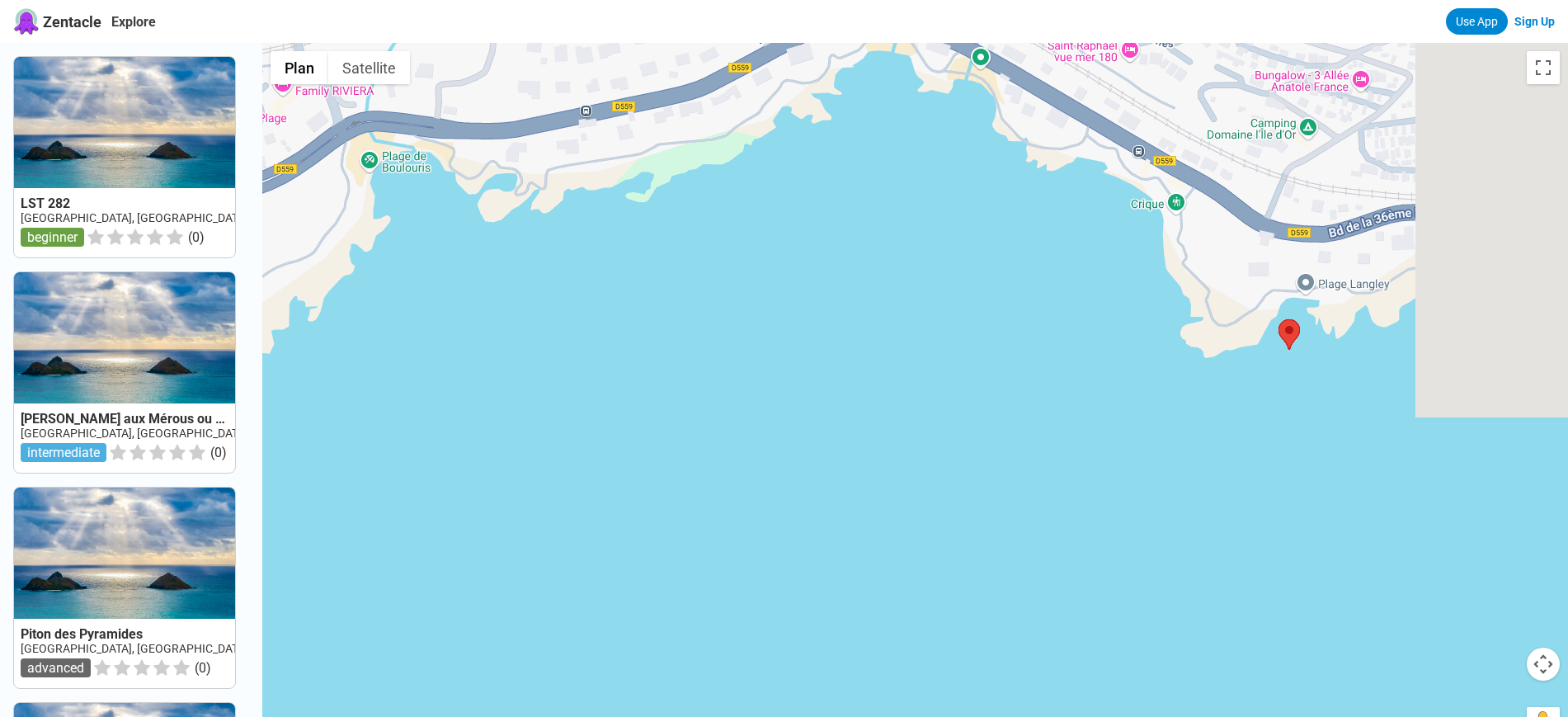 drag, startPoint x: 1240, startPoint y: 365, endPoint x: 914, endPoint y: 328, distance: 328.09297 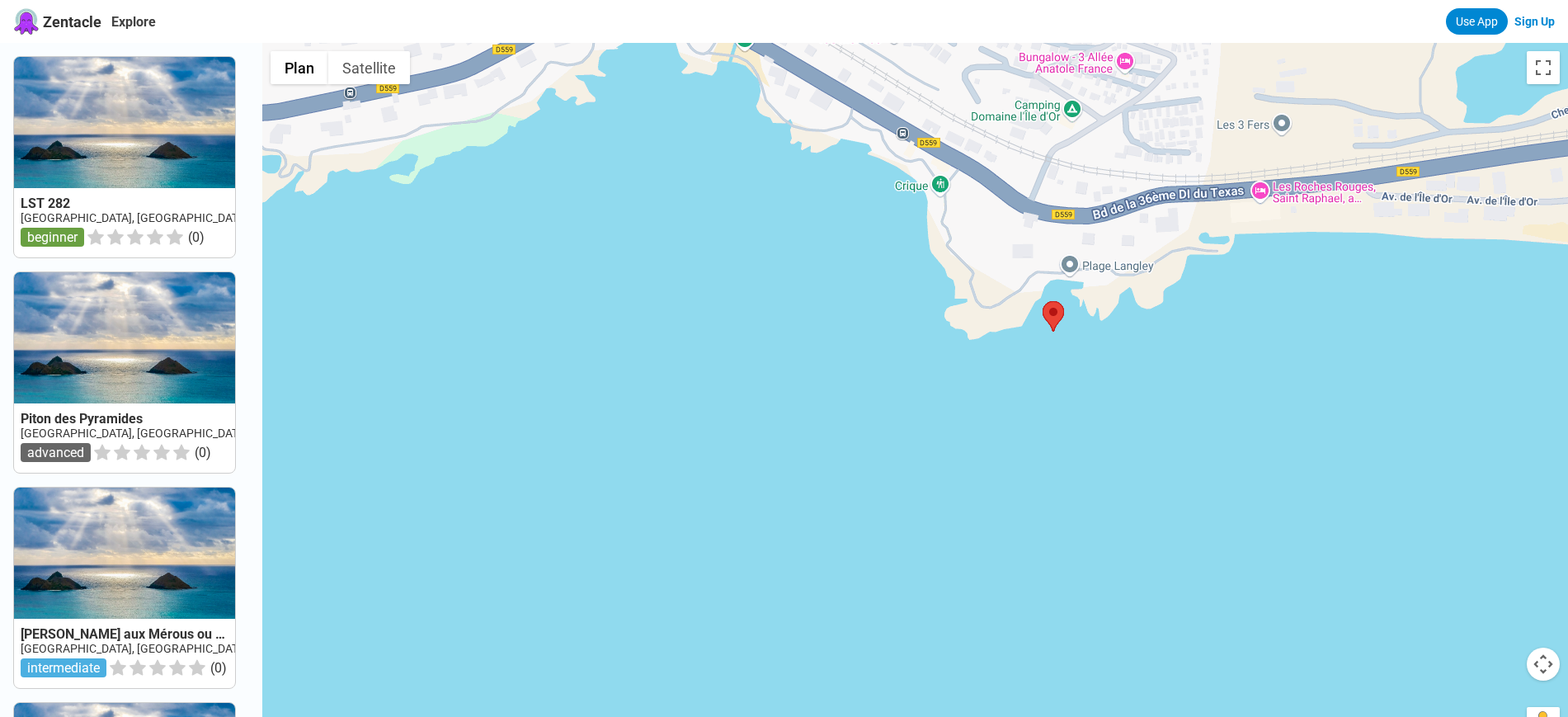 drag, startPoint x: 1172, startPoint y: 385, endPoint x: 975, endPoint y: 376, distance: 197.205 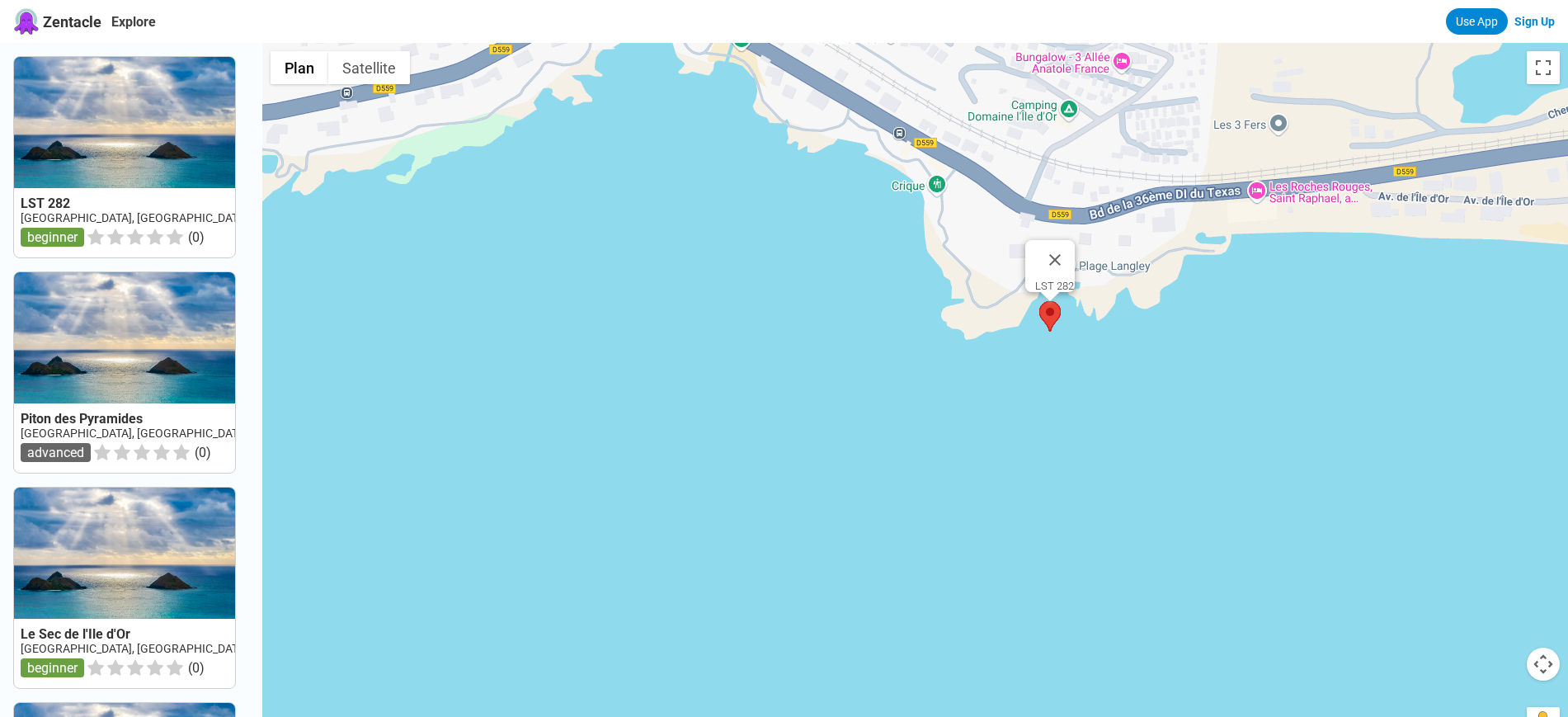 click at bounding box center [1039, 301] 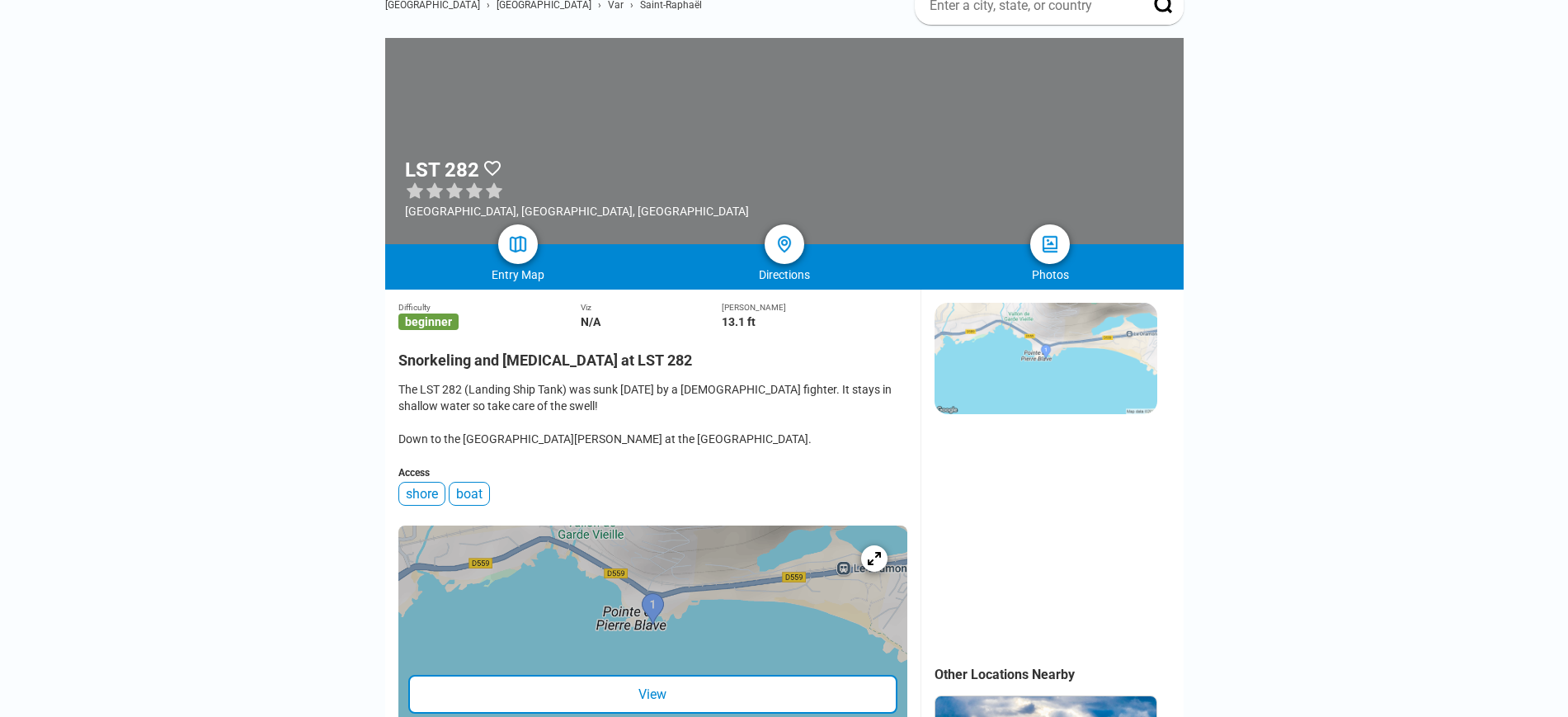 scroll, scrollTop: 144, scrollLeft: 0, axis: vertical 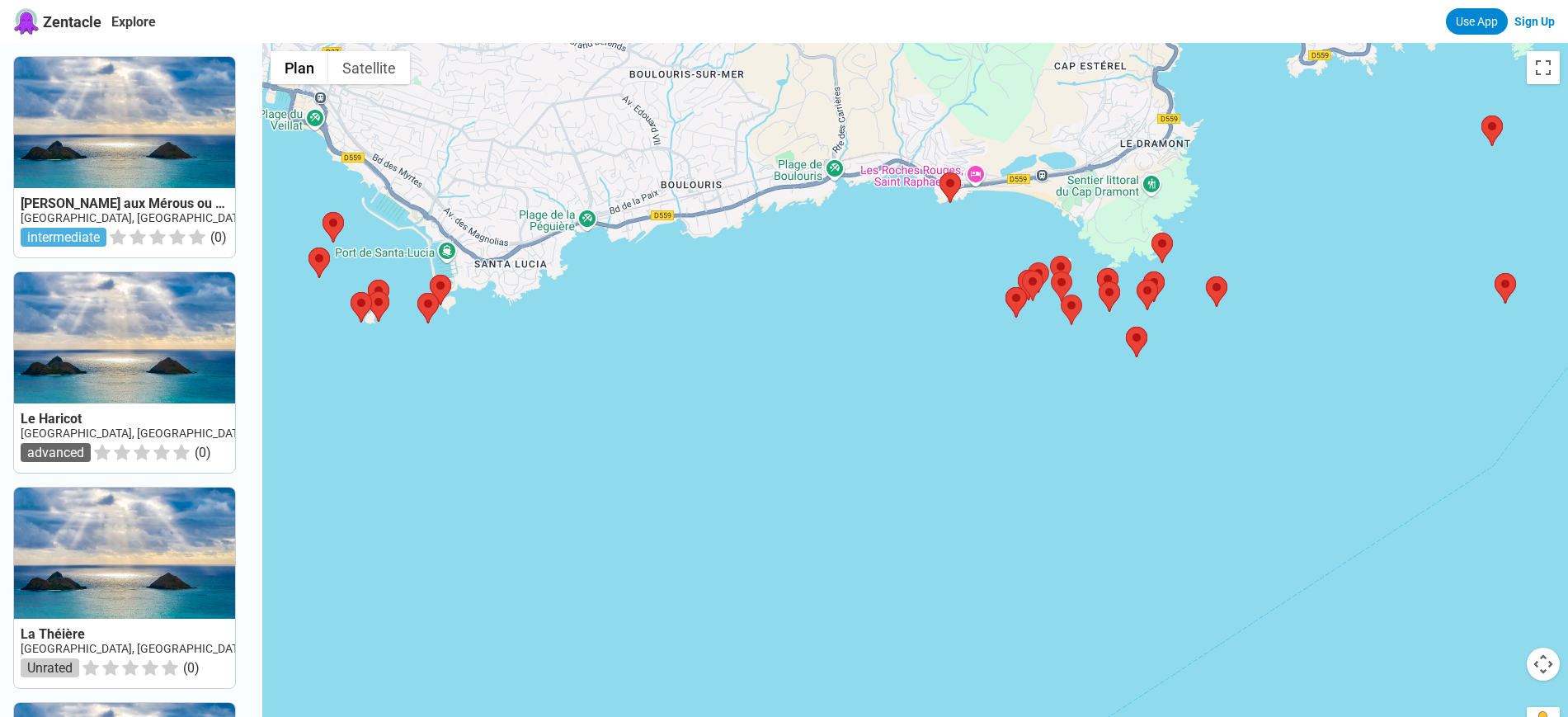 drag, startPoint x: 554, startPoint y: 131, endPoint x: 604, endPoint y: 394, distance: 267.7107 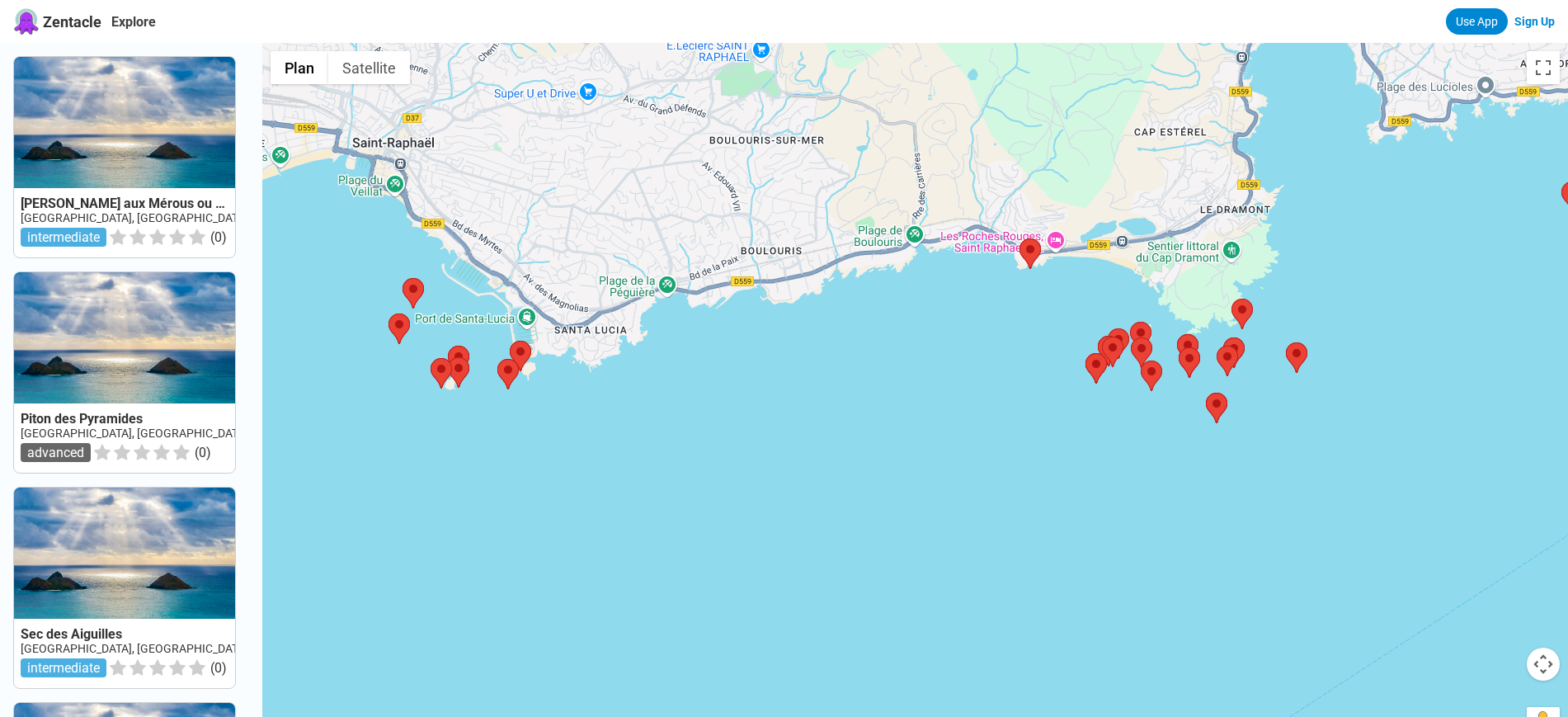 drag, startPoint x: 544, startPoint y: 336, endPoint x: 629, endPoint y: 397, distance: 104.62313 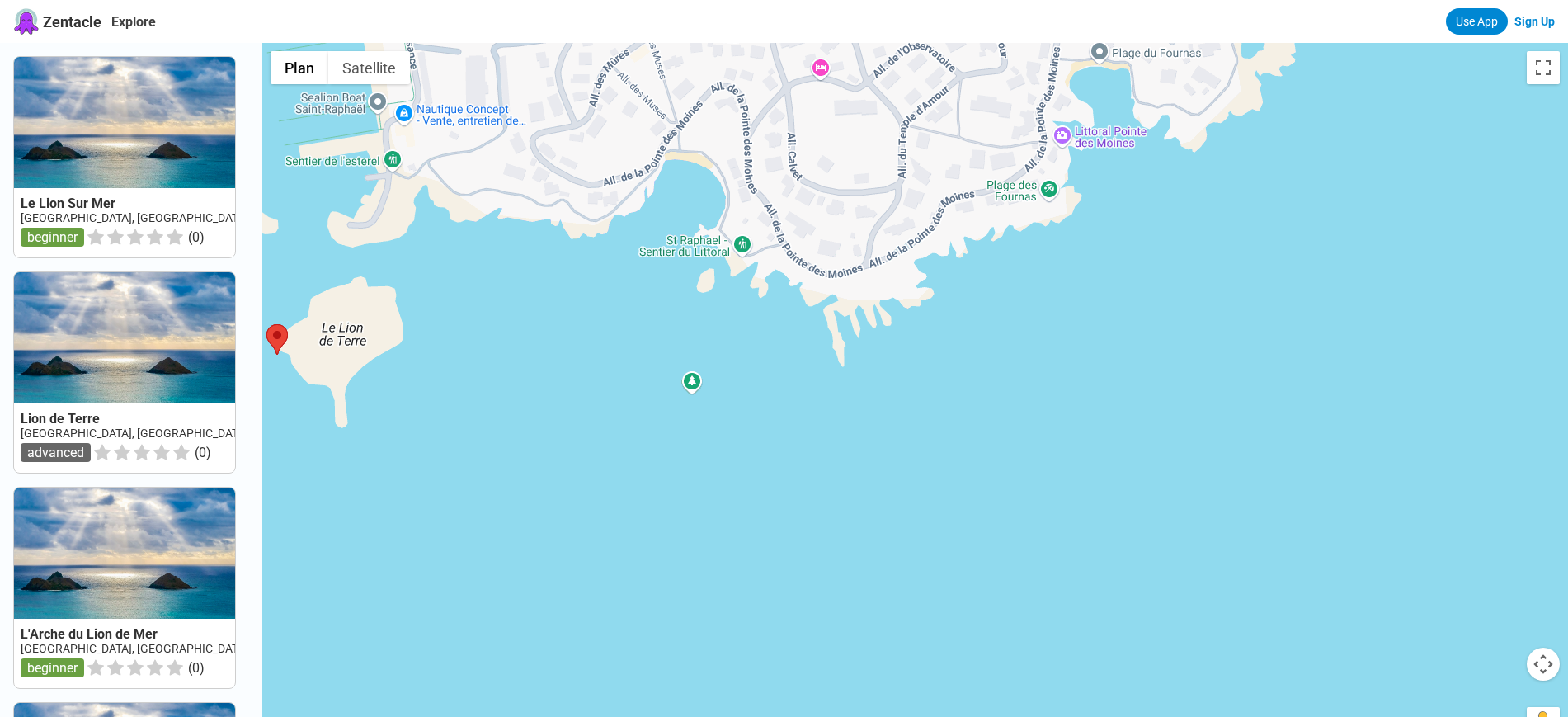 drag, startPoint x: 347, startPoint y: 375, endPoint x: 548, endPoint y: 376, distance: 201.00249 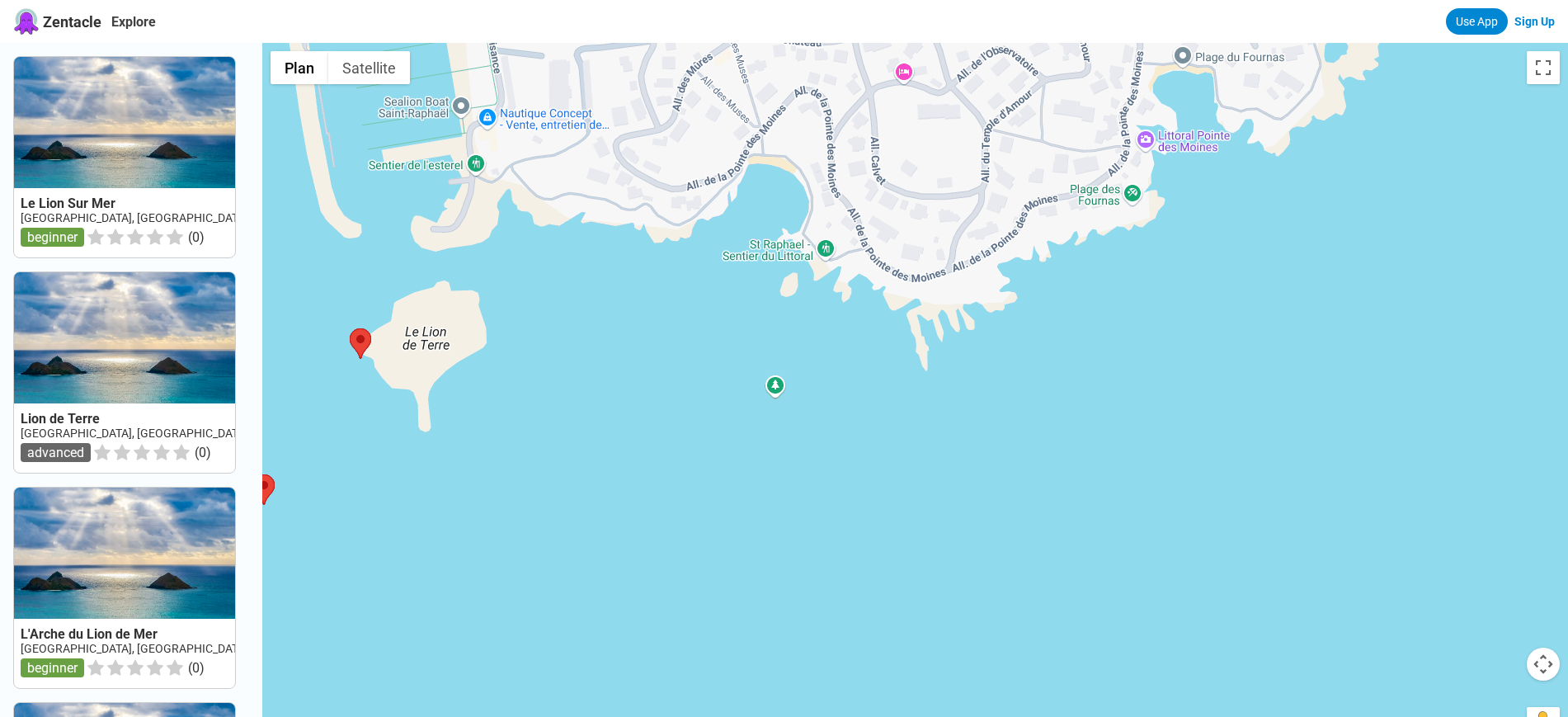 drag, startPoint x: 481, startPoint y: 370, endPoint x: 577, endPoint y: 370, distance: 96 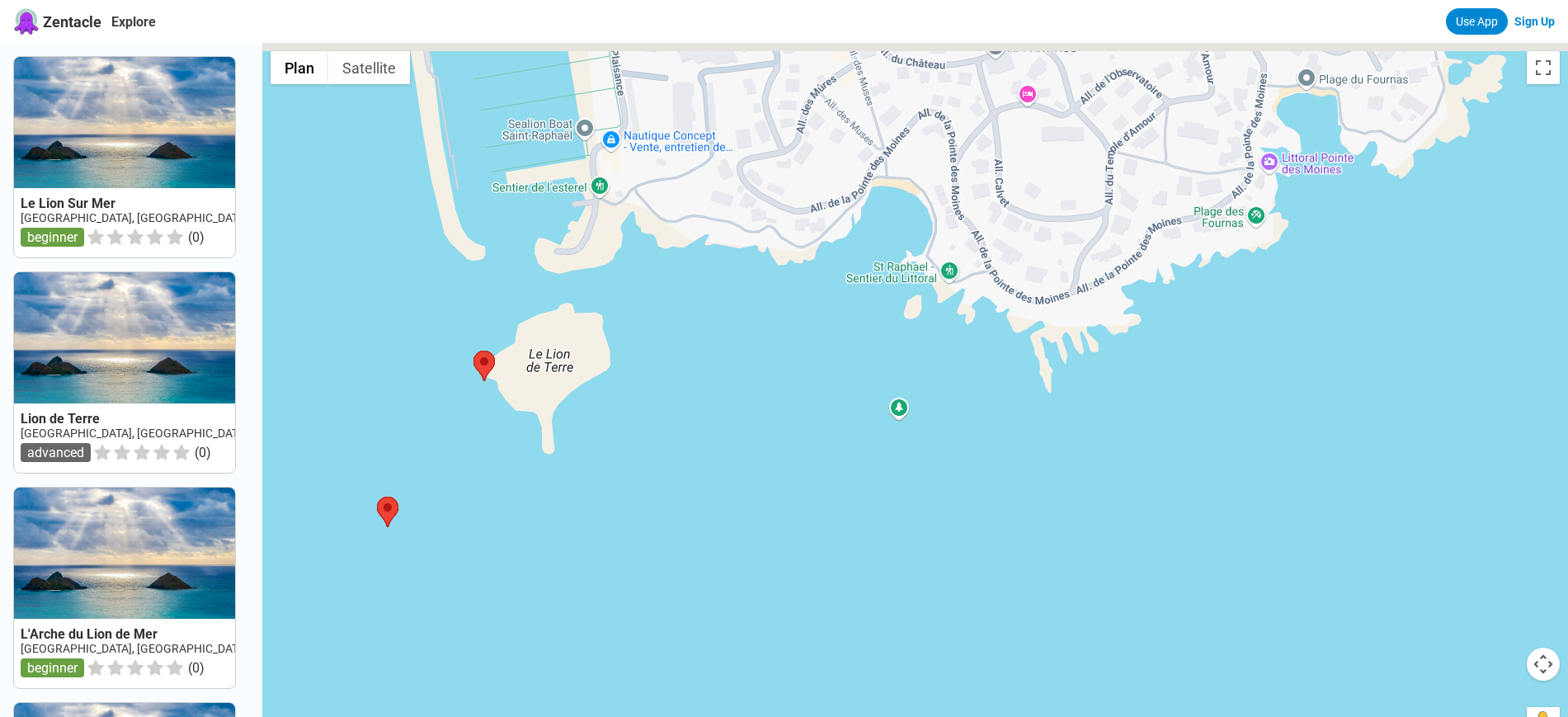drag, startPoint x: 476, startPoint y: 371, endPoint x: 562, endPoint y: 404, distance: 92.11406 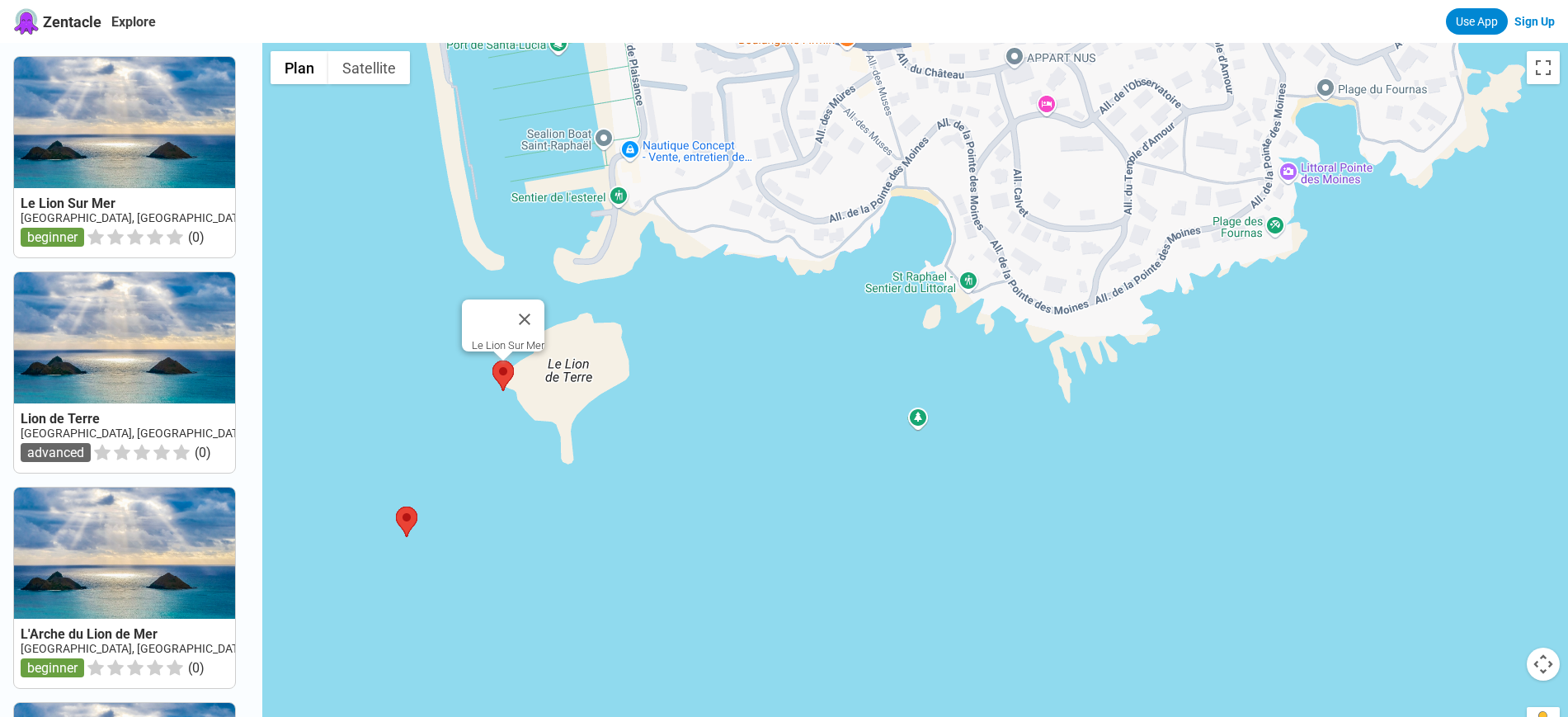 click at bounding box center (492, 361) 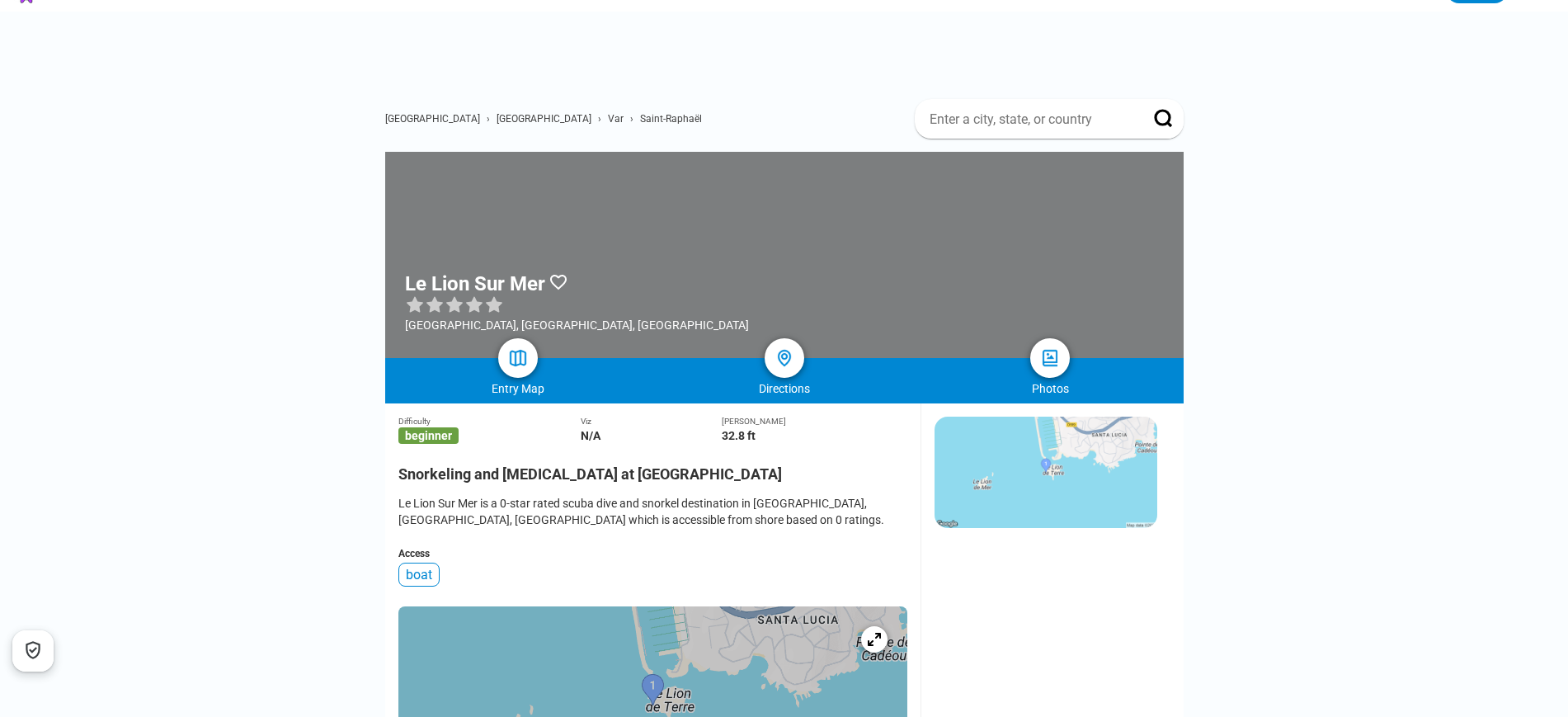 scroll, scrollTop: 0, scrollLeft: 0, axis: both 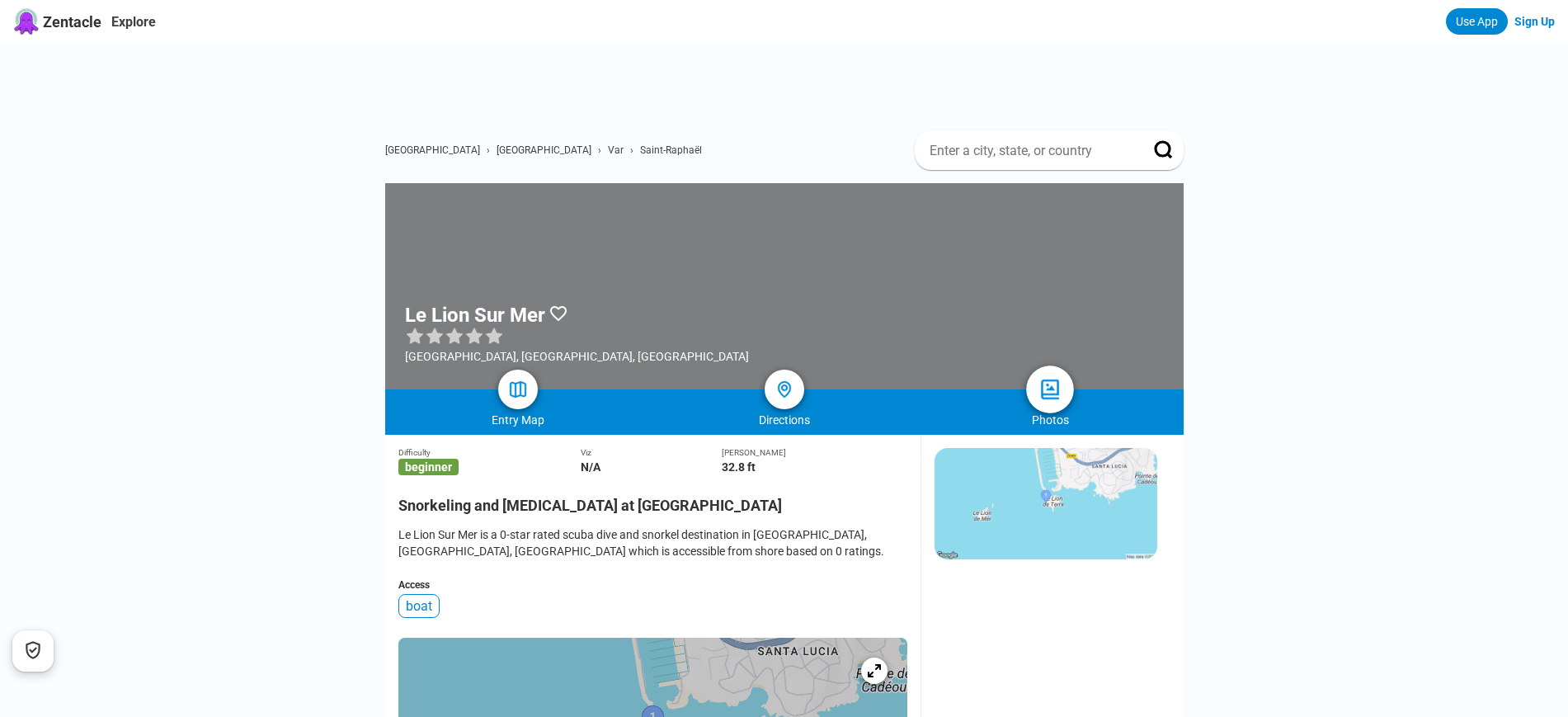 click at bounding box center (1050, 389) 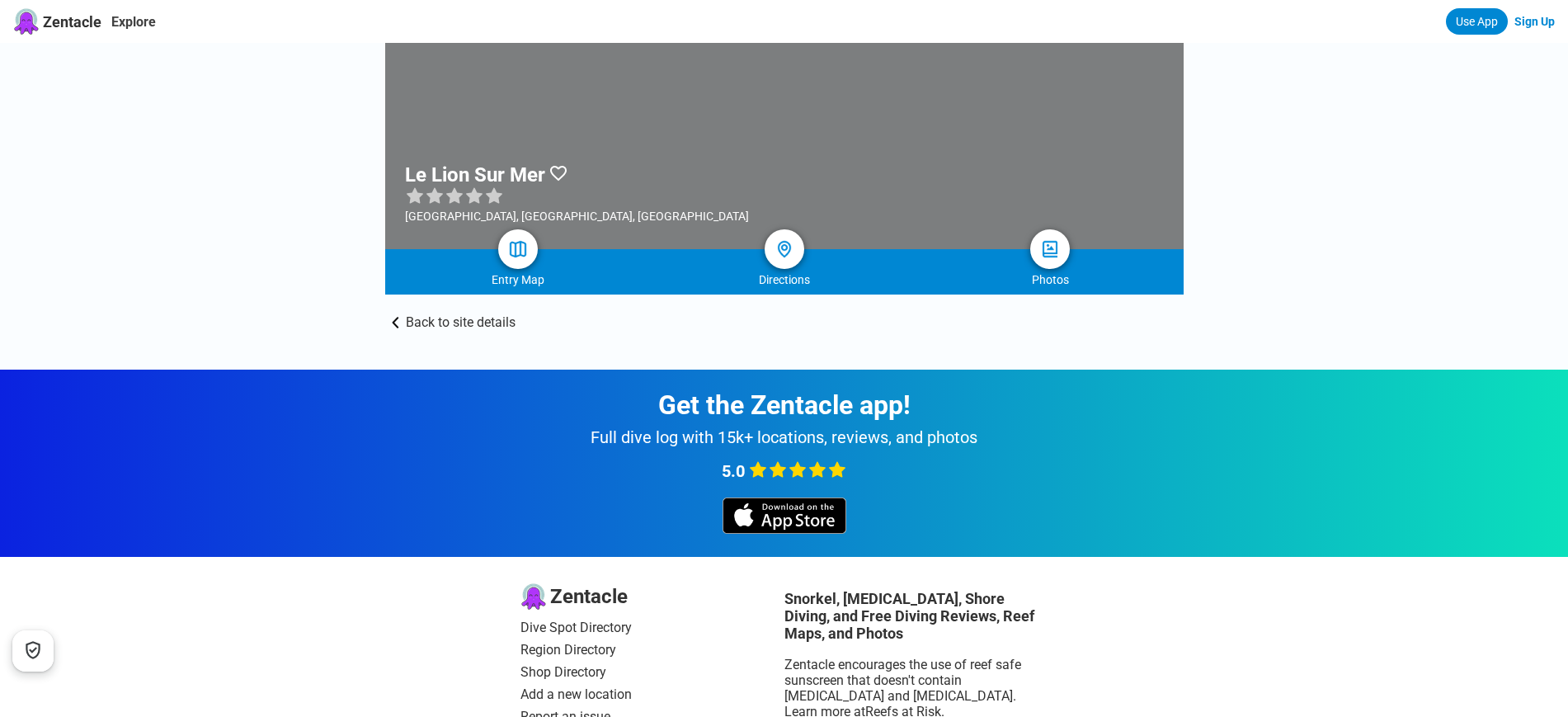 click on "Back to site details" at bounding box center (784, 312) 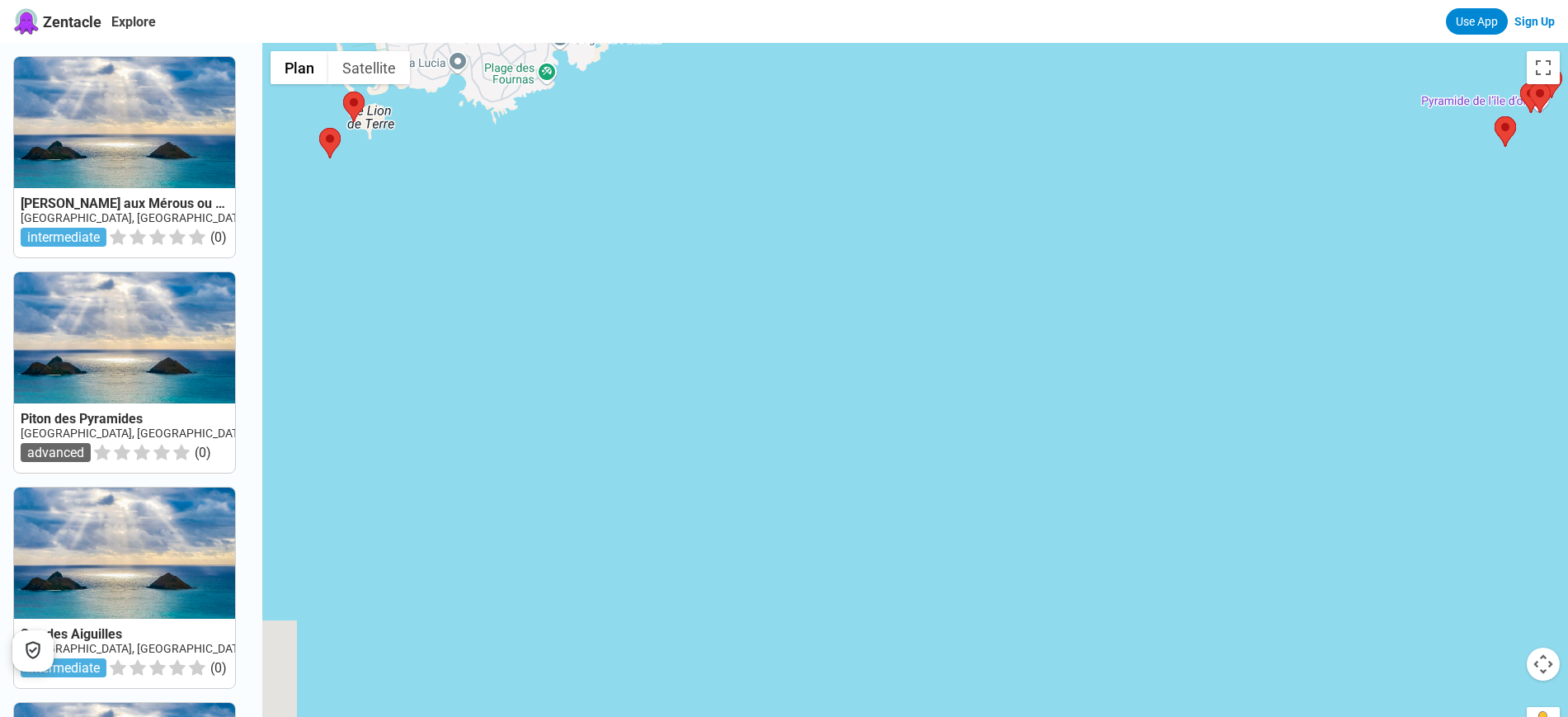 drag, startPoint x: 655, startPoint y: 193, endPoint x: 799, endPoint y: 521, distance: 358.21781 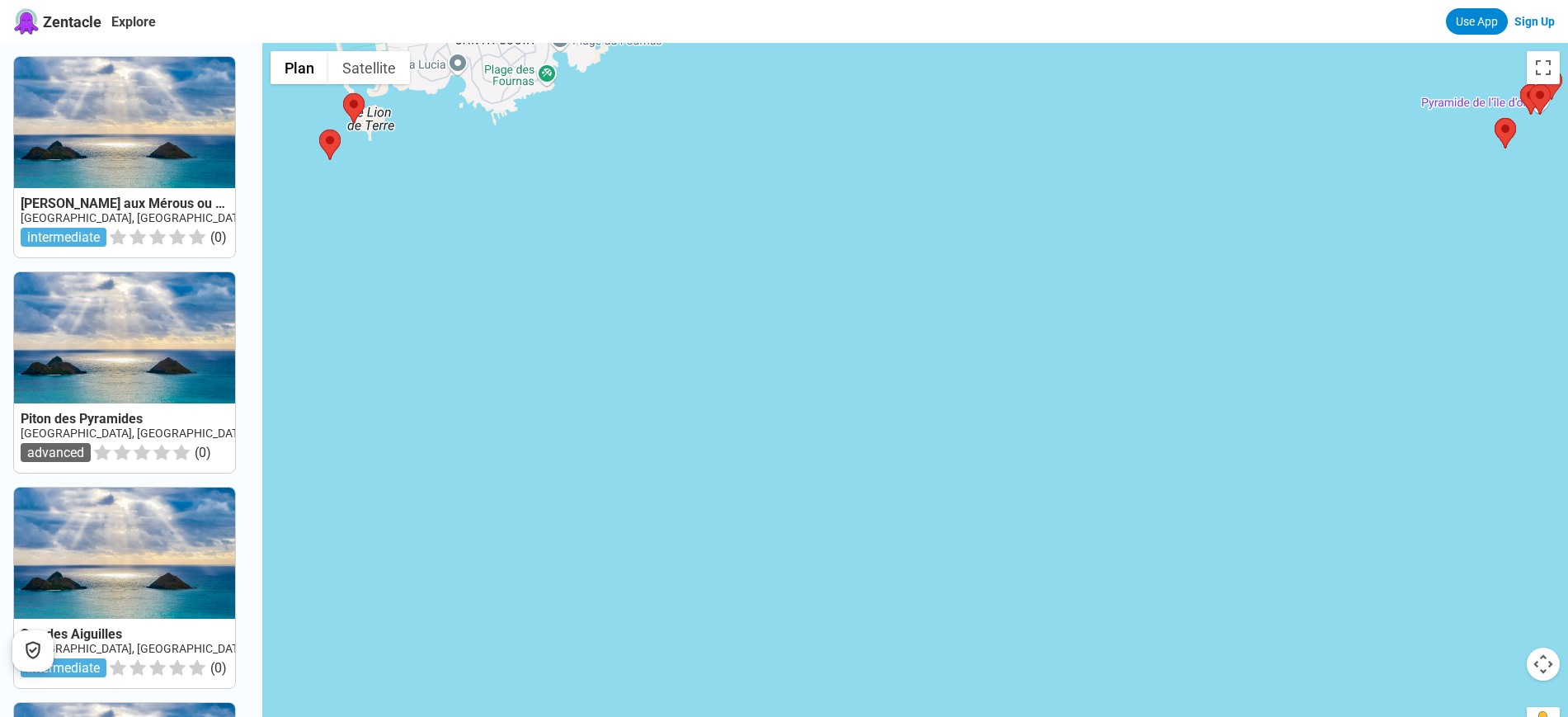 drag, startPoint x: 673, startPoint y: 322, endPoint x: 760, endPoint y: 474, distance: 175.13709 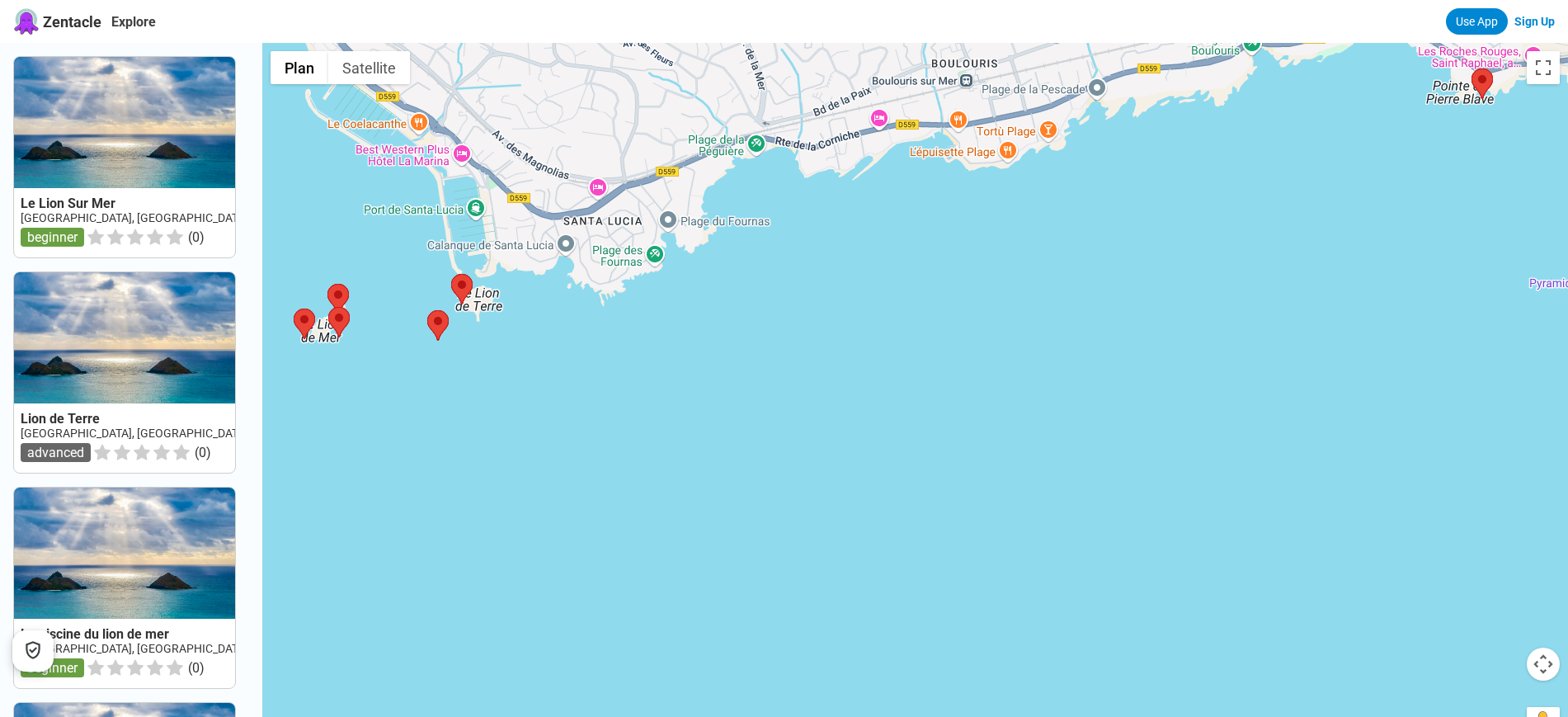 click at bounding box center [915, 401] 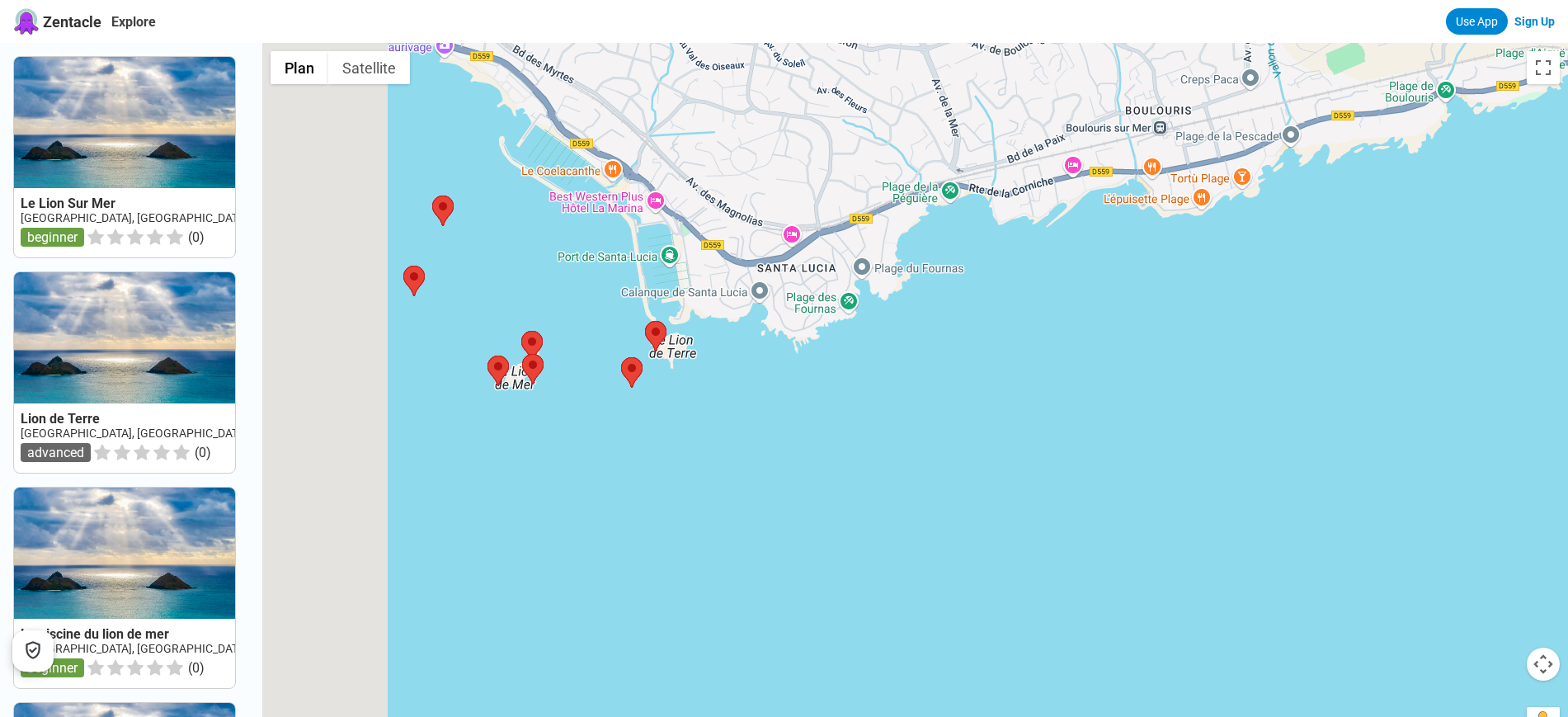 drag, startPoint x: 675, startPoint y: 425, endPoint x: 784, endPoint y: 439, distance: 109.8954 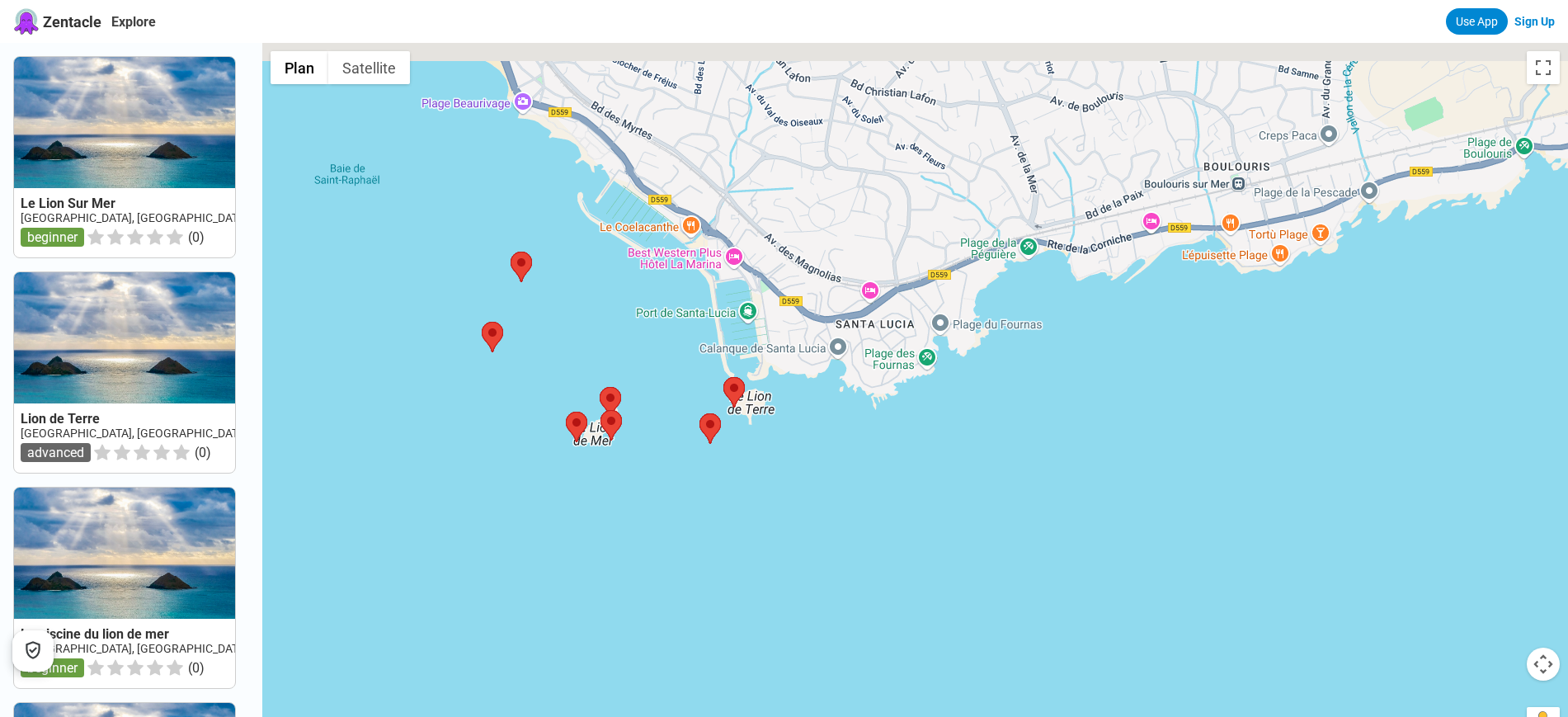 drag, startPoint x: 677, startPoint y: 470, endPoint x: 721, endPoint y: 516, distance: 63.65532 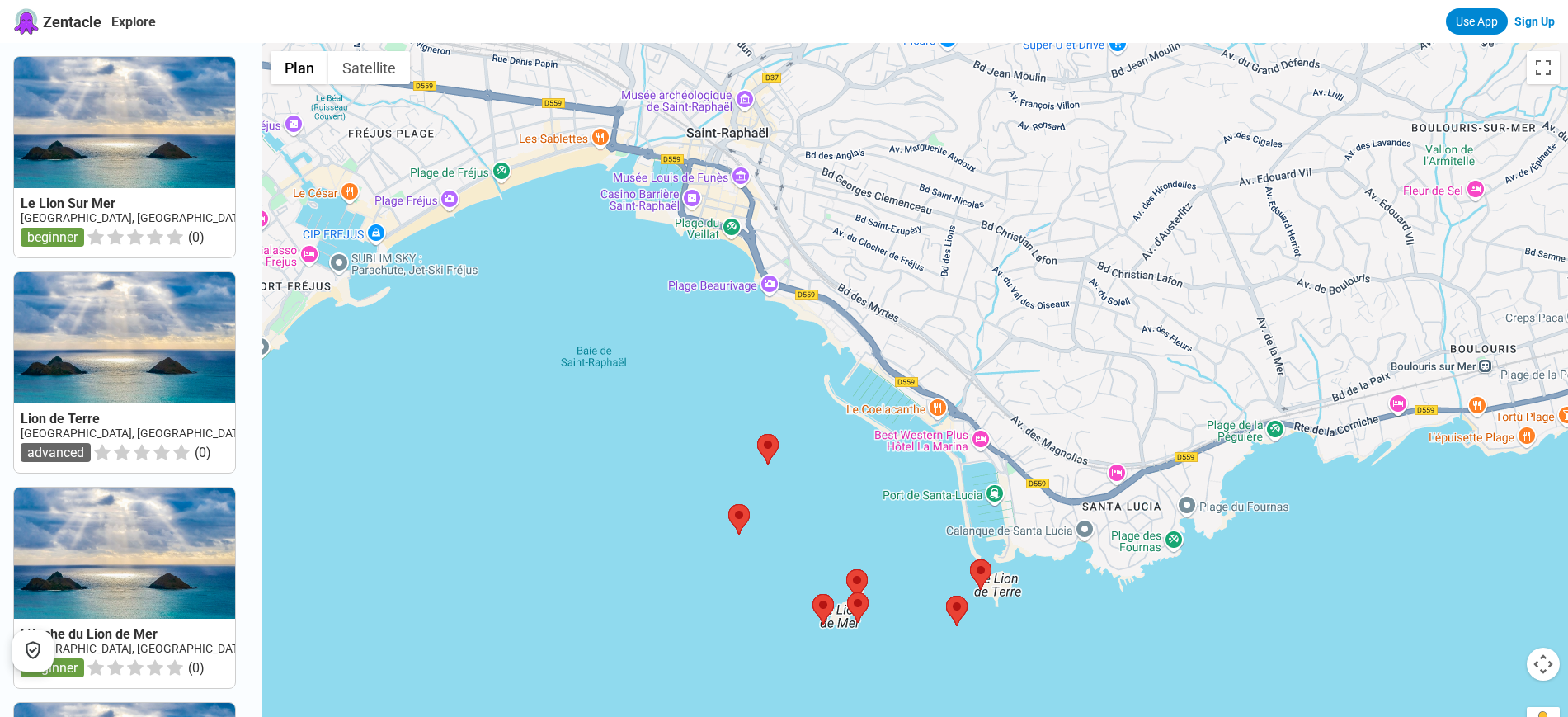 drag, startPoint x: 634, startPoint y: 356, endPoint x: 822, endPoint y: 486, distance: 228.56946 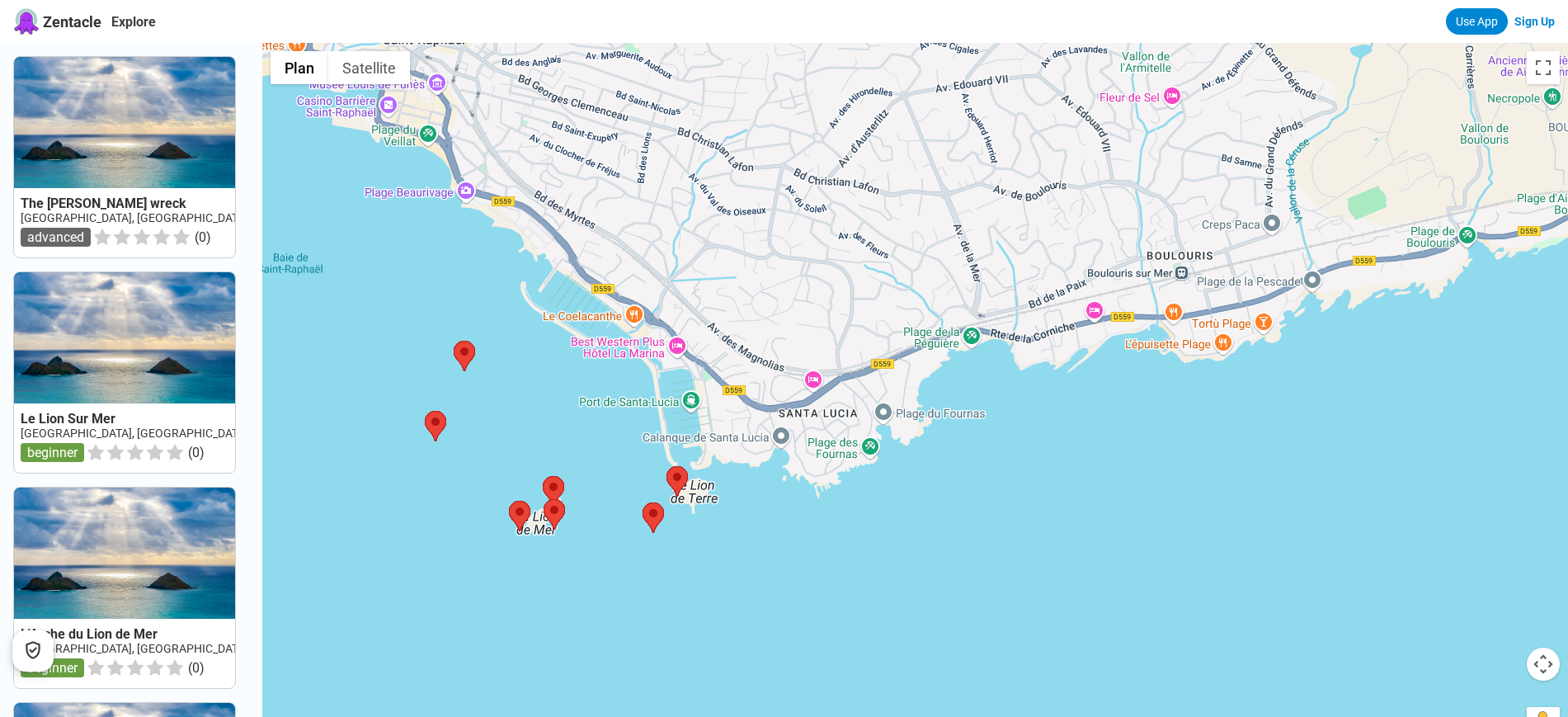 drag, startPoint x: 1115, startPoint y: 640, endPoint x: 872, endPoint y: 554, distance: 257.76928 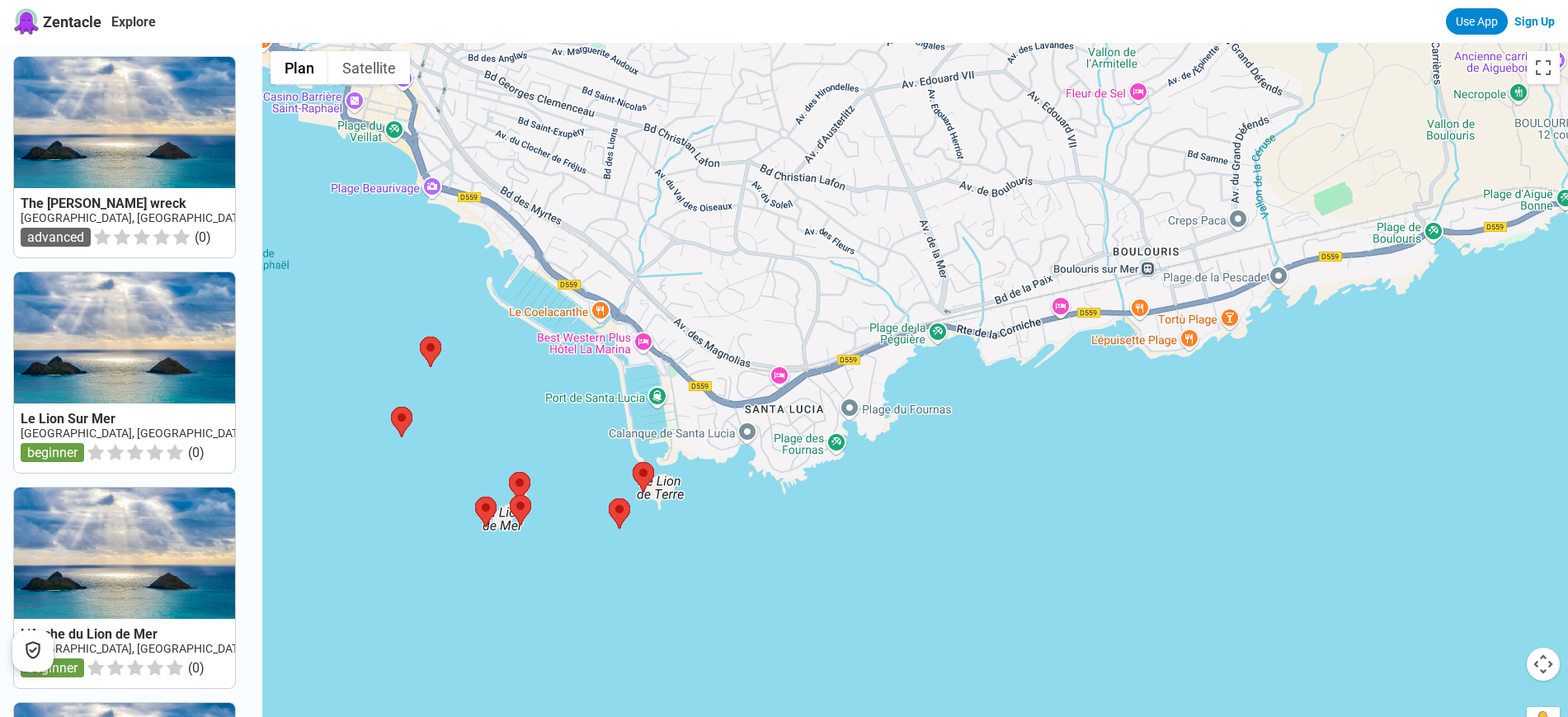 drag, startPoint x: 1054, startPoint y: 559, endPoint x: 661, endPoint y: 611, distance: 396.4253 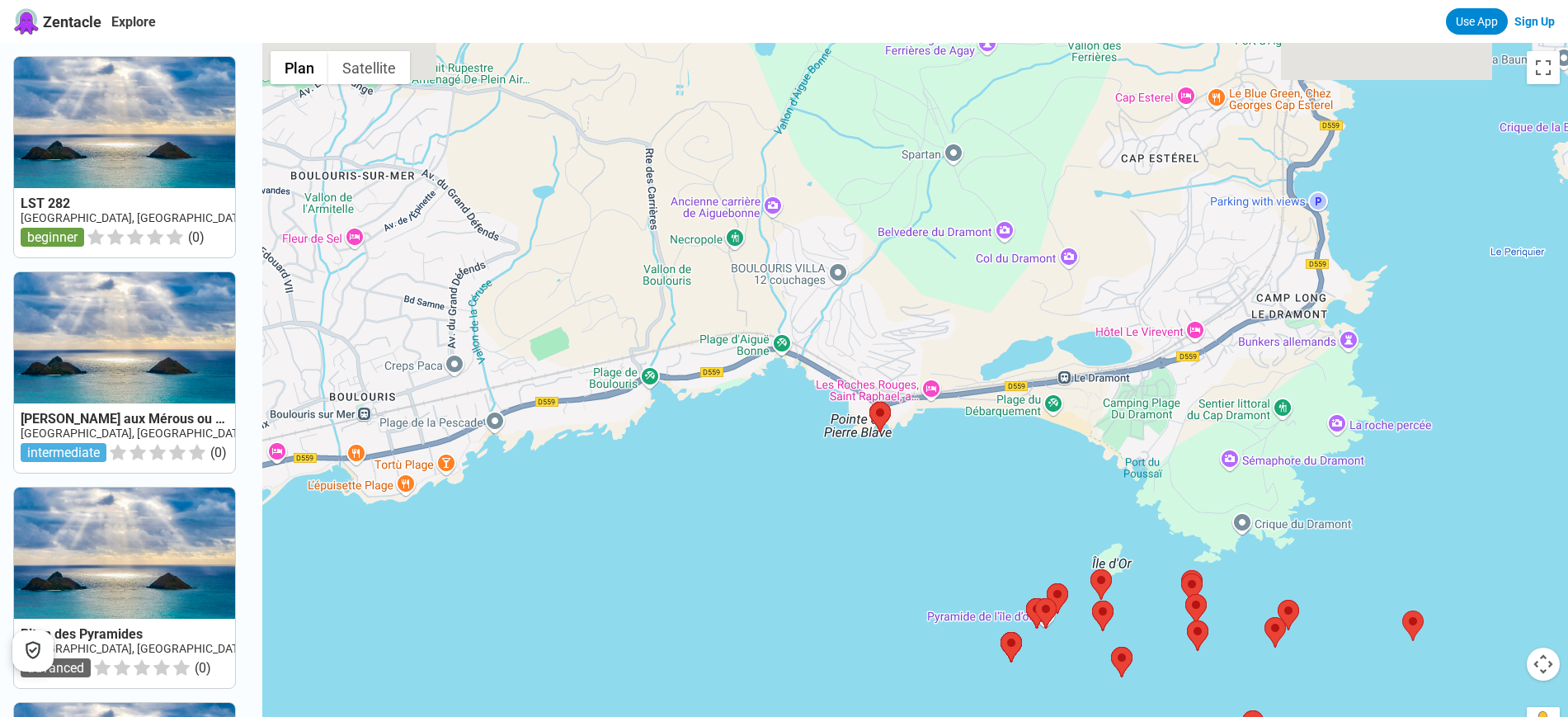 drag, startPoint x: 1043, startPoint y: 505, endPoint x: 720, endPoint y: 631, distance: 346.7059 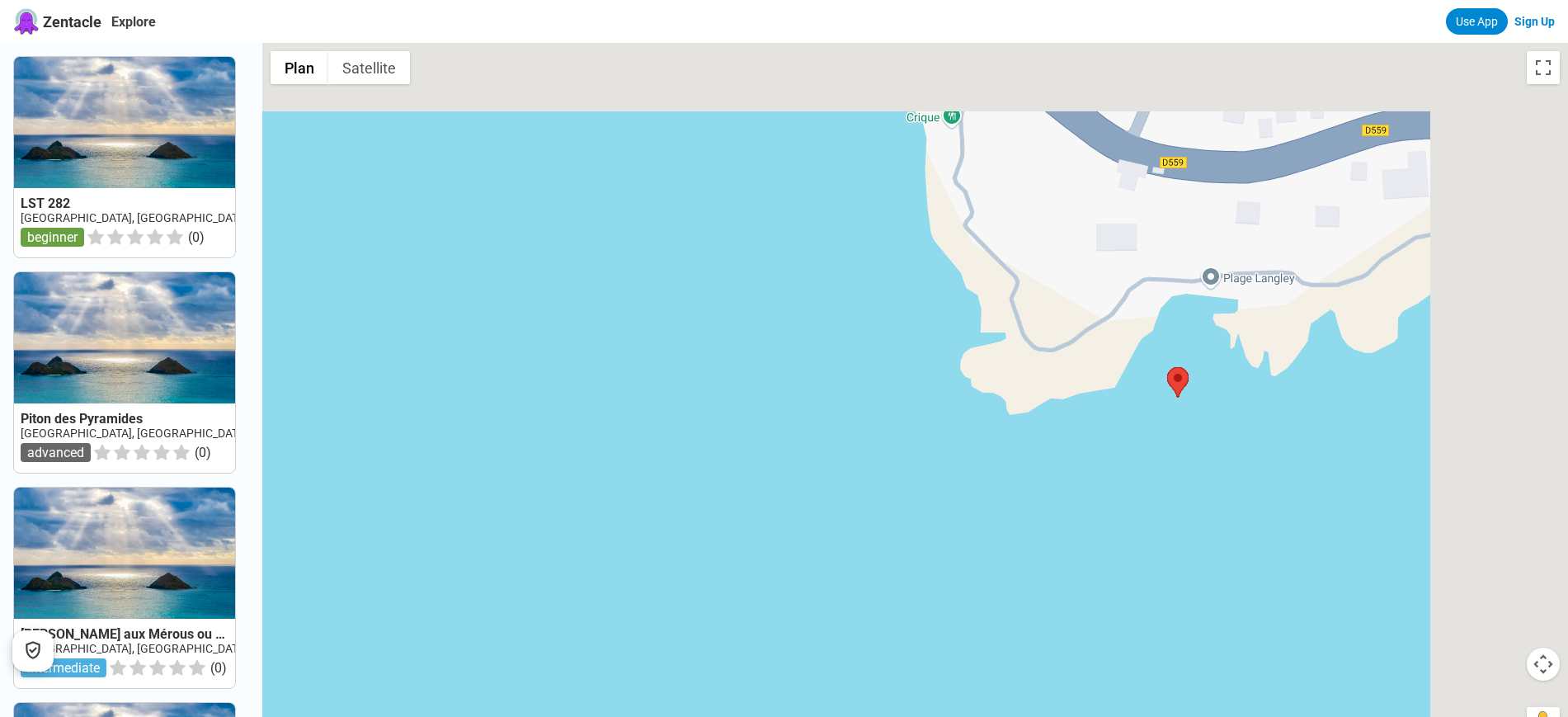 drag, startPoint x: 1130, startPoint y: 458, endPoint x: 945, endPoint y: 765, distance: 358.4327 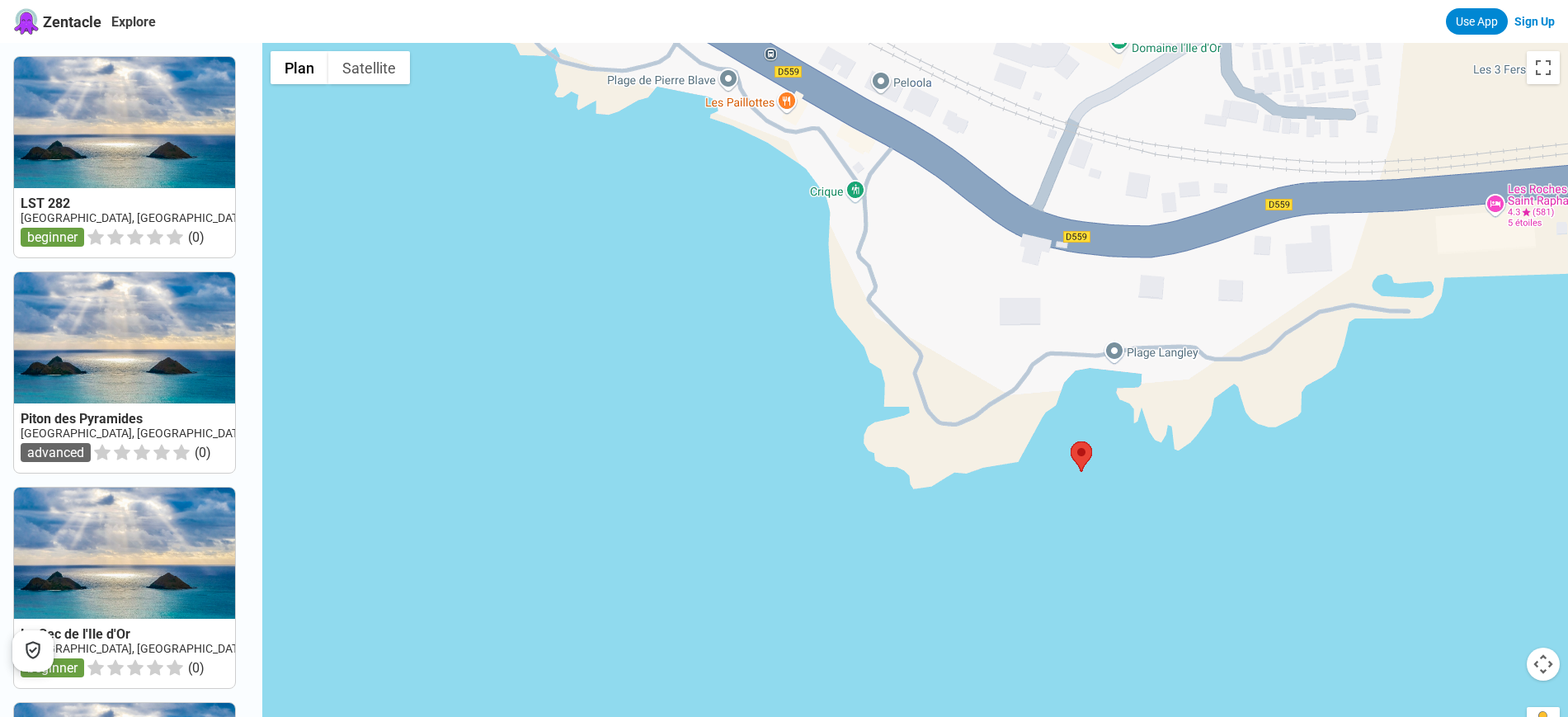 drag, startPoint x: 1160, startPoint y: 435, endPoint x: 1124, endPoint y: 463, distance: 45.60702 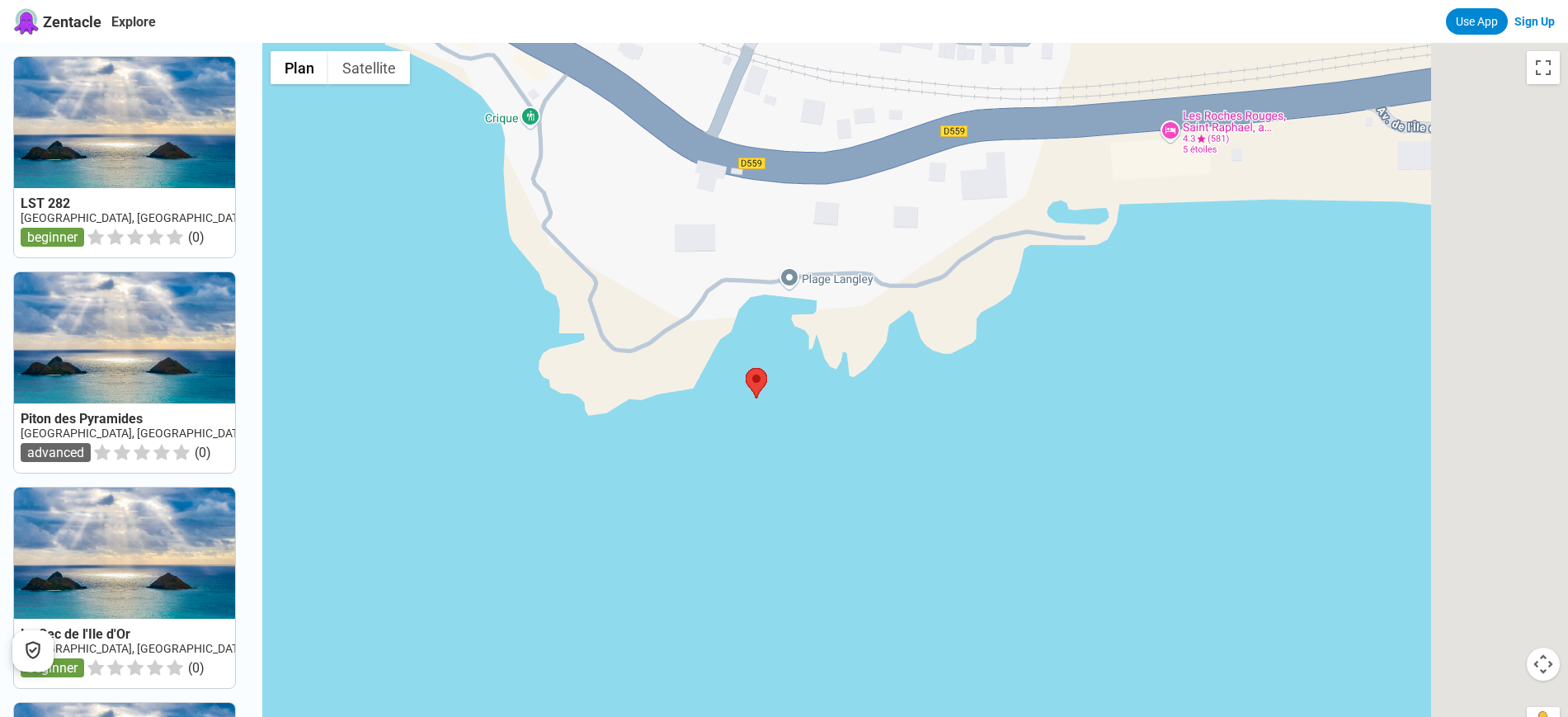 drag, startPoint x: 1382, startPoint y: 510, endPoint x: 1004, endPoint y: 443, distance: 383.8919 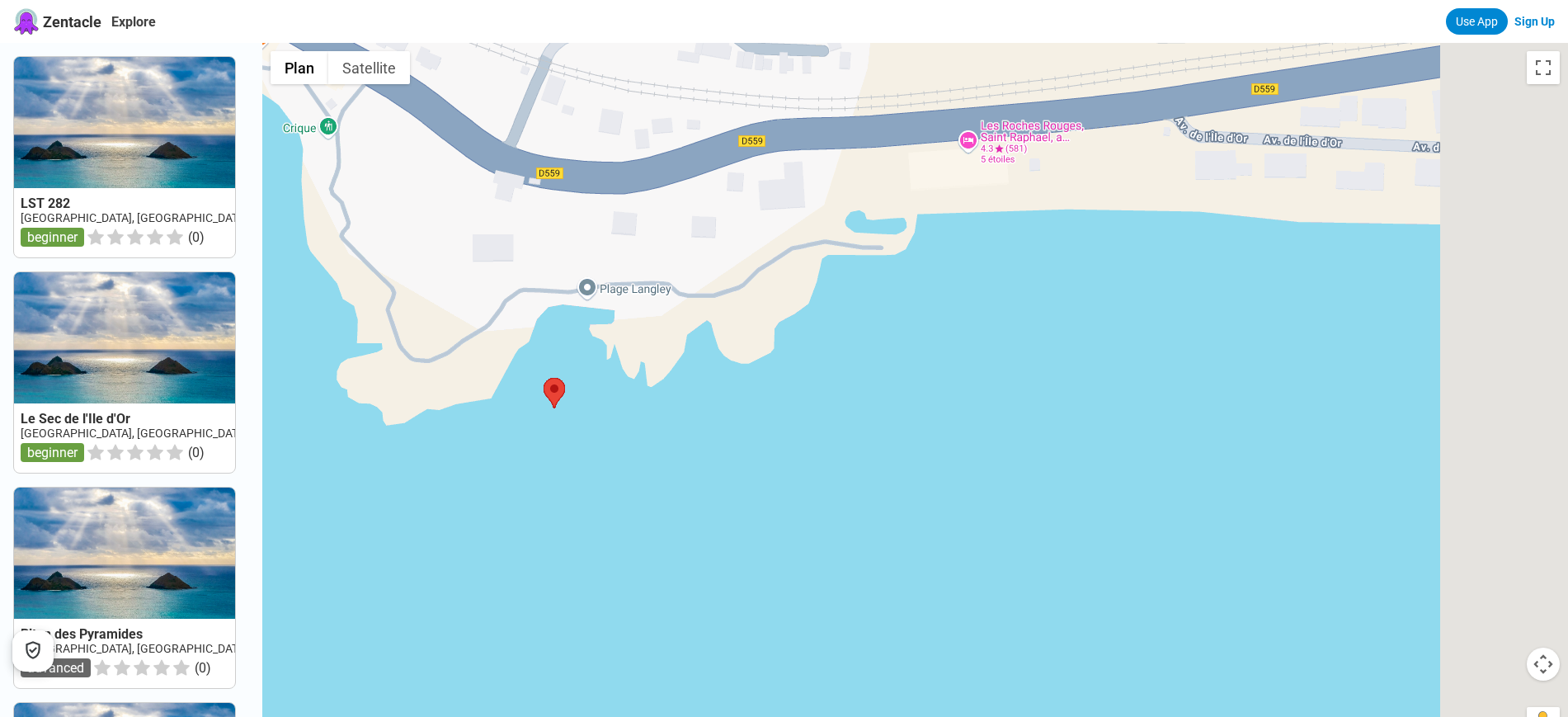 drag, startPoint x: 1293, startPoint y: 429, endPoint x: 817, endPoint y: 403, distance: 476.7096 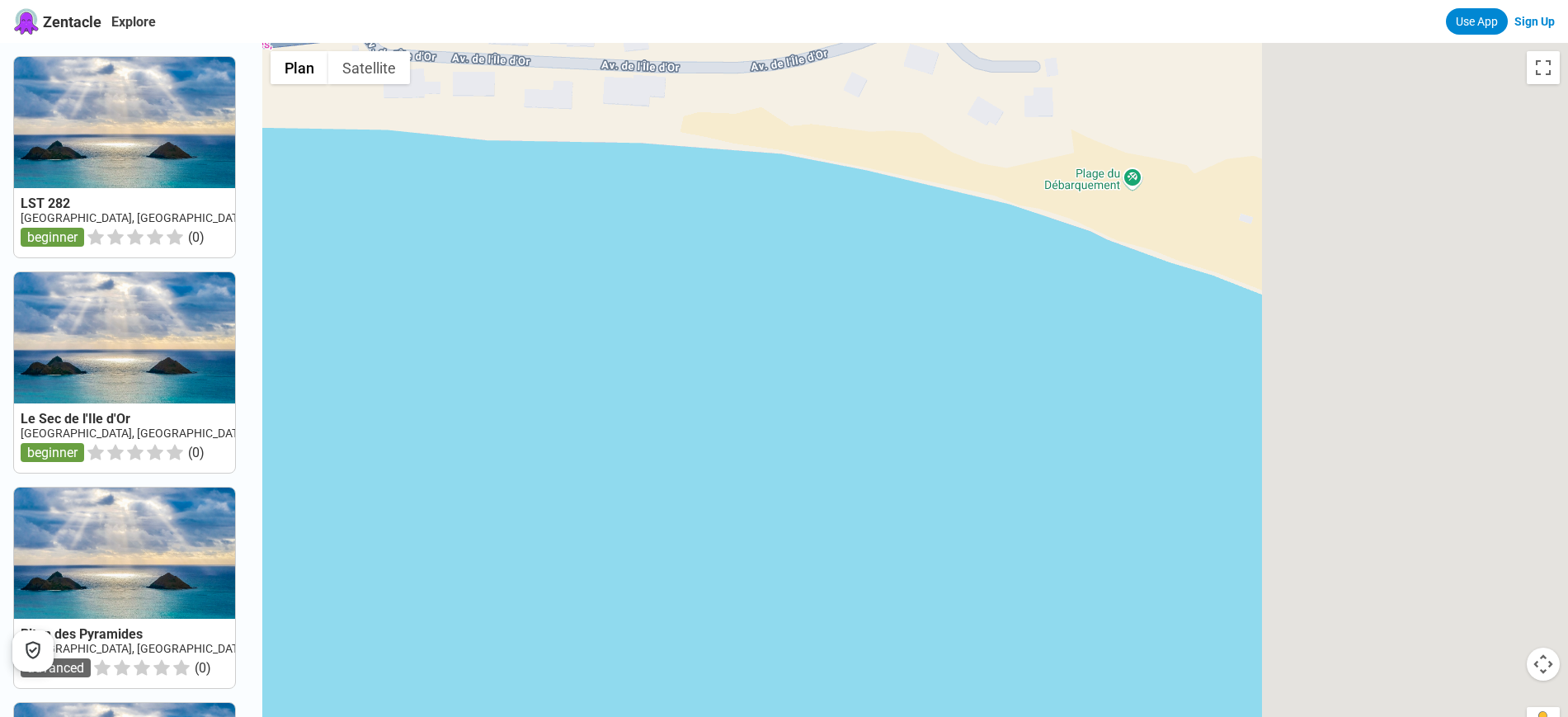 drag, startPoint x: 1145, startPoint y: 428, endPoint x: 610, endPoint y: 336, distance: 542.8527 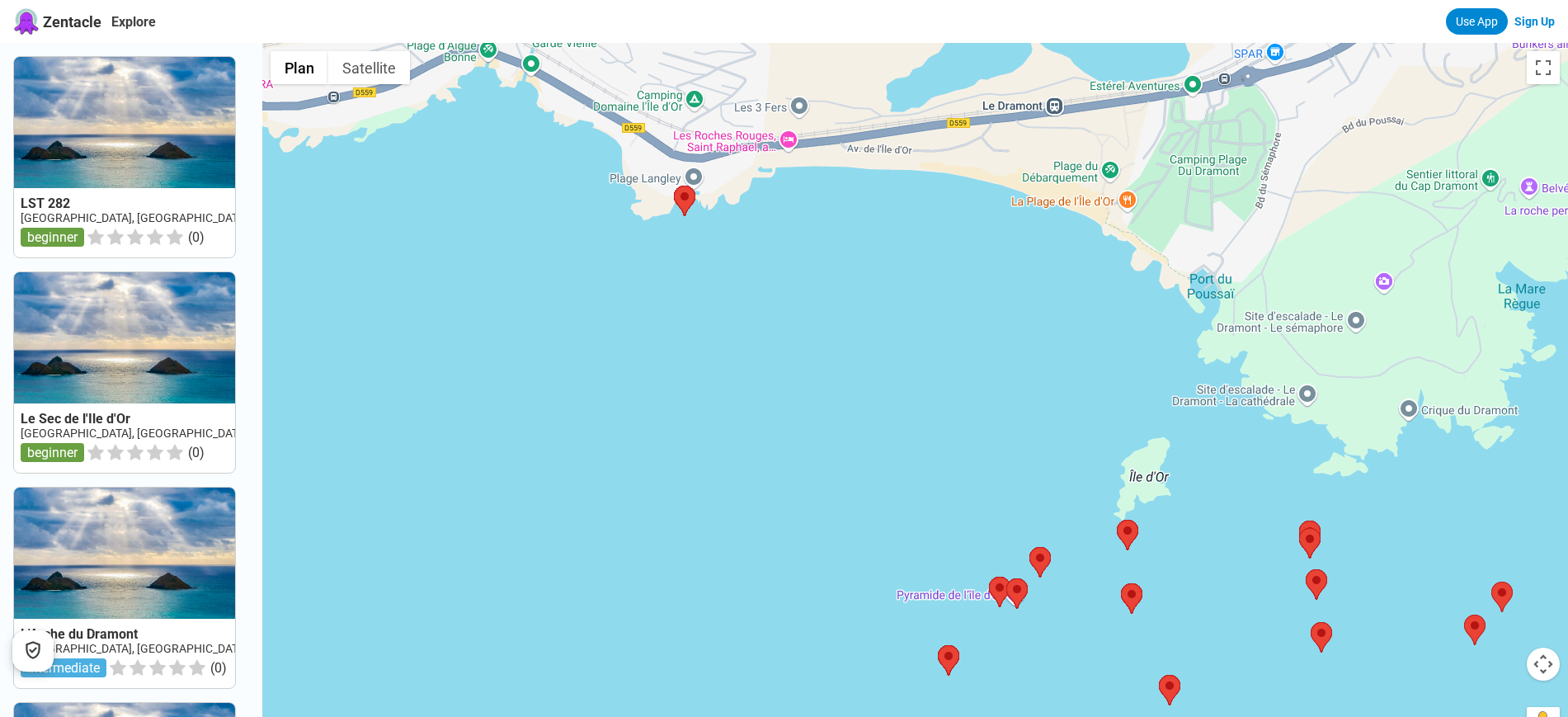 drag, startPoint x: 1076, startPoint y: 530, endPoint x: 1098, endPoint y: 365, distance: 166.46021 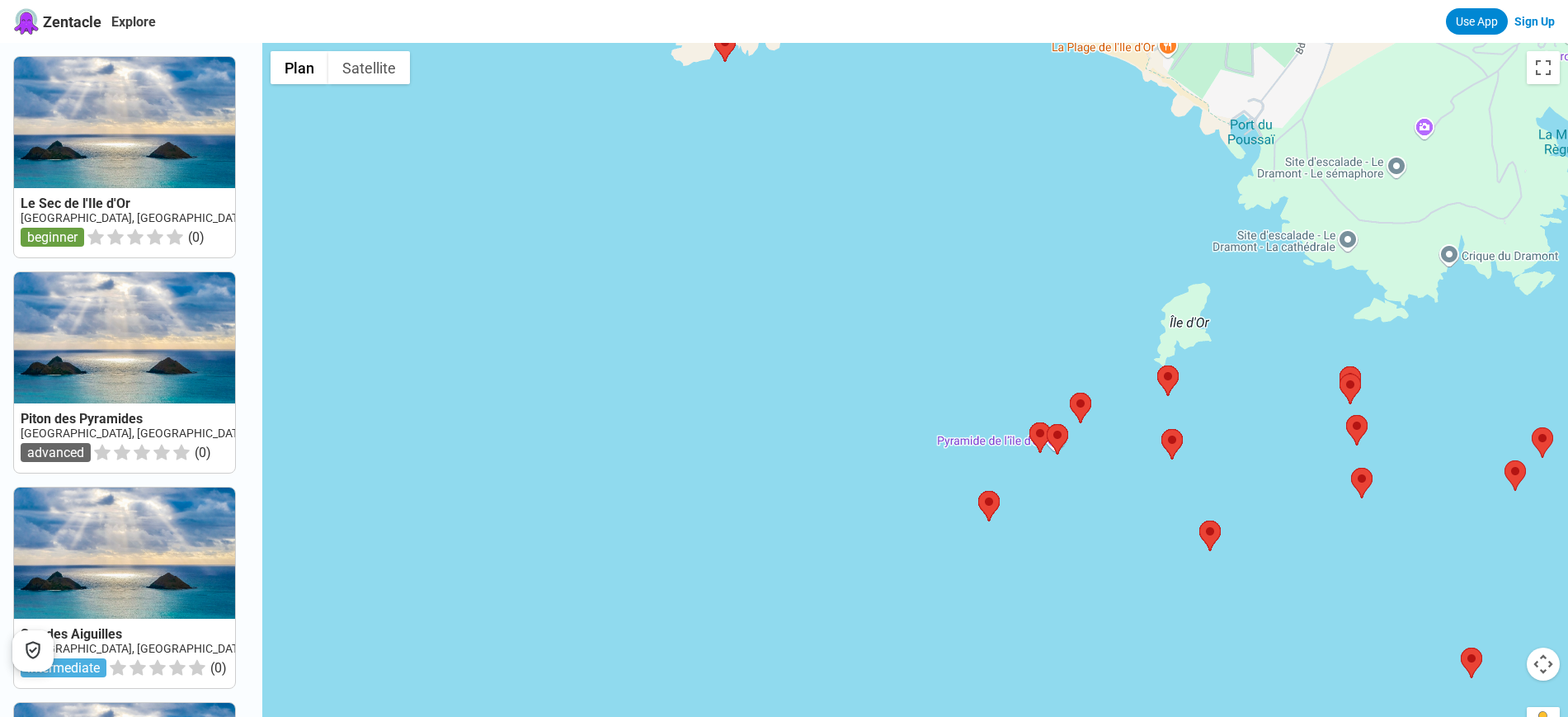 drag, startPoint x: 1035, startPoint y: 642, endPoint x: 1052, endPoint y: 507, distance: 136.06616 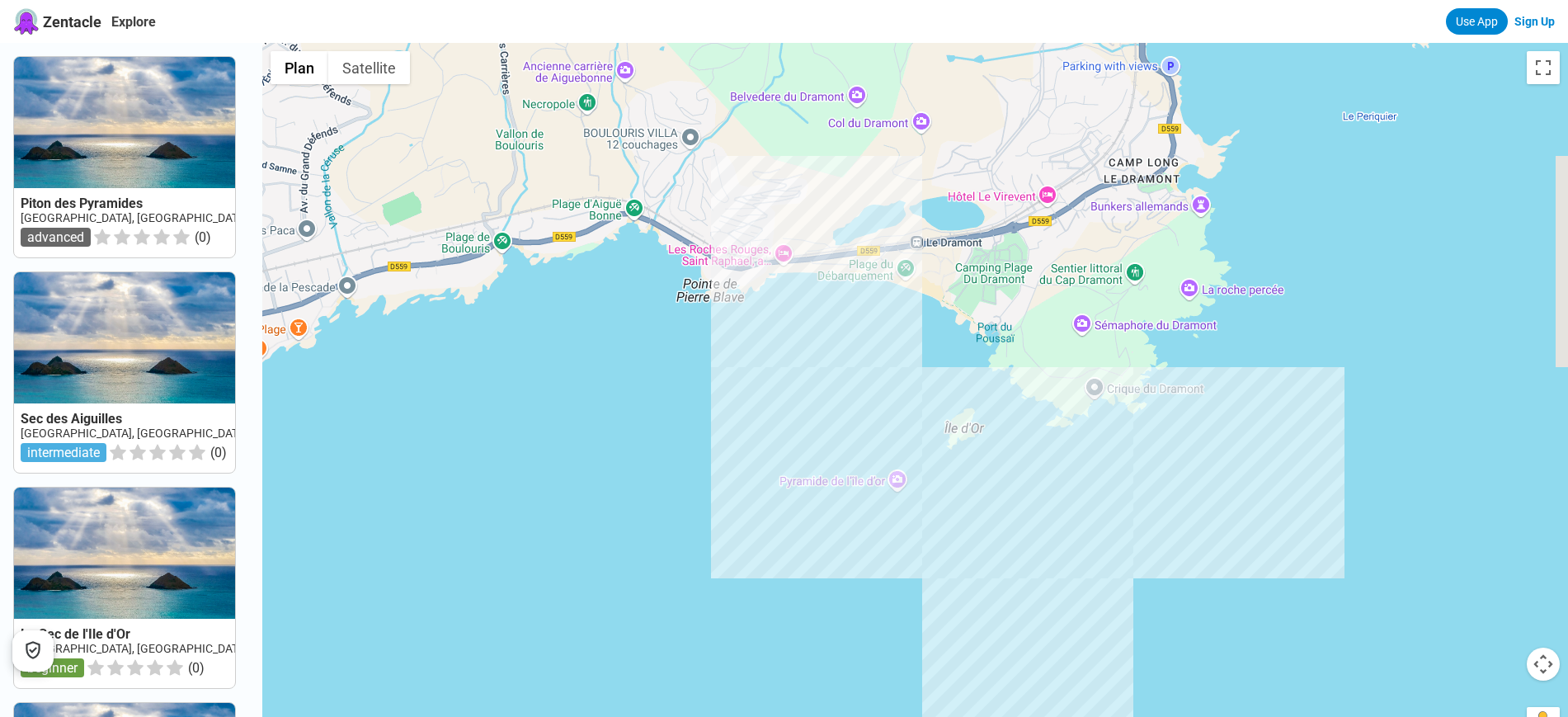 drag, startPoint x: 905, startPoint y: 349, endPoint x: 864, endPoint y: 426, distance: 87.23531 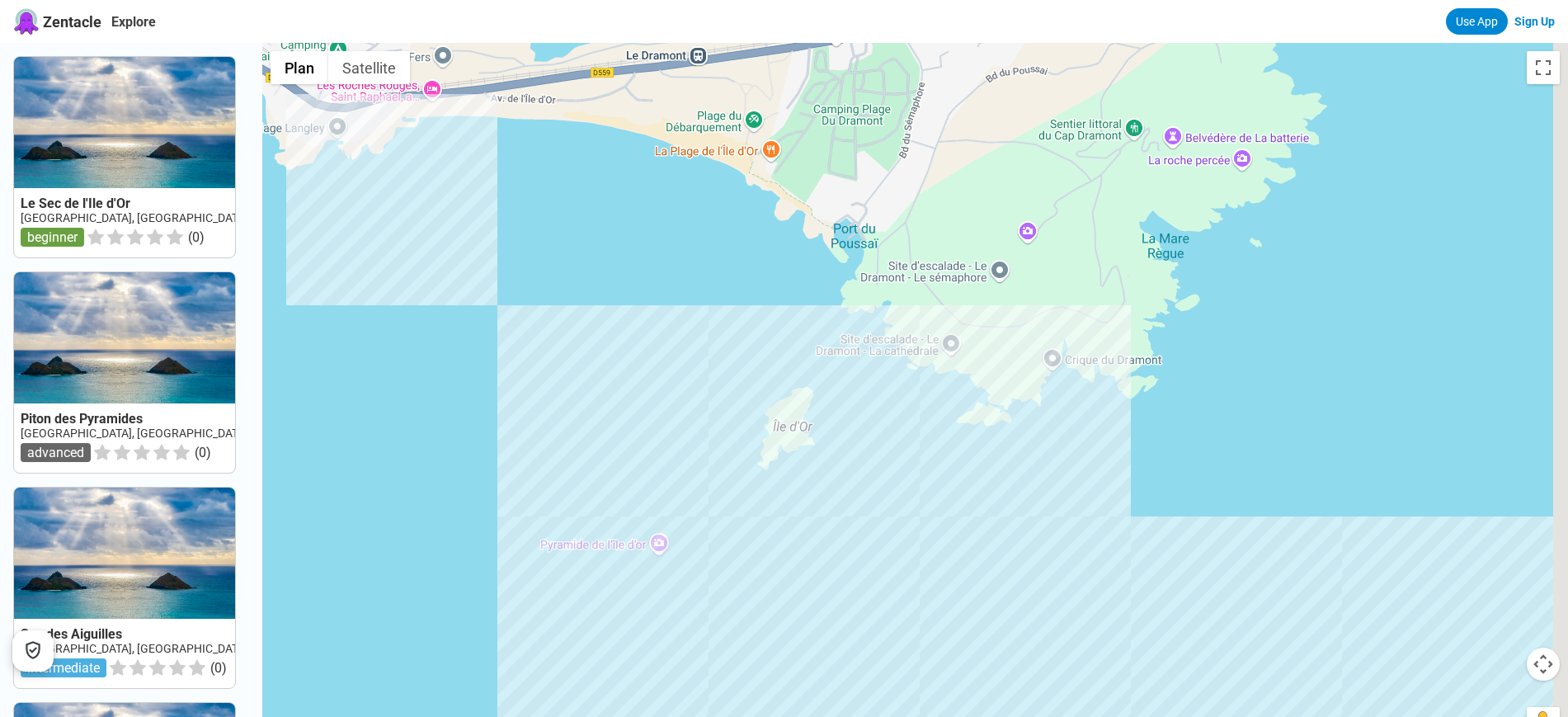 drag, startPoint x: 1368, startPoint y: 456, endPoint x: 1073, endPoint y: 450, distance: 295.06101 